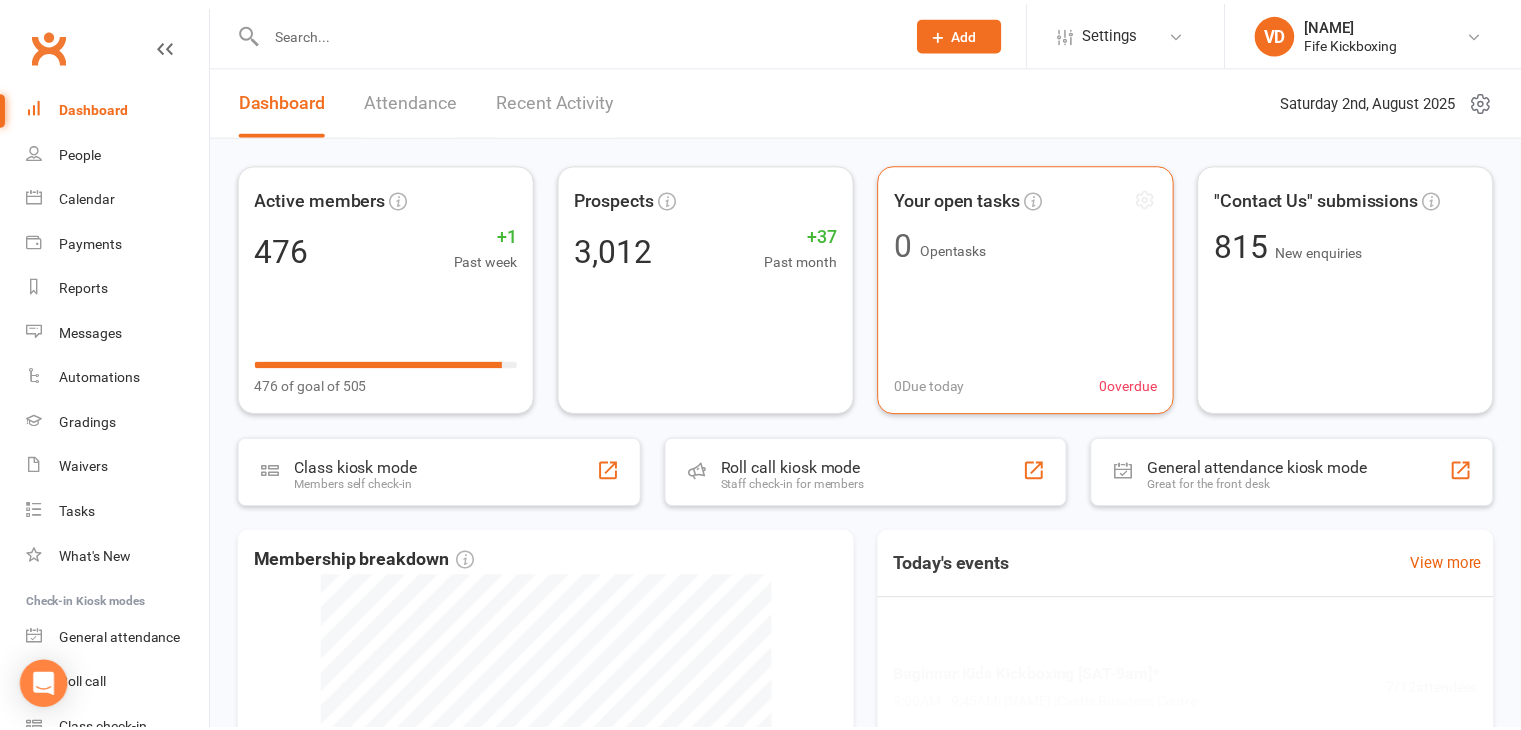 scroll, scrollTop: 0, scrollLeft: 0, axis: both 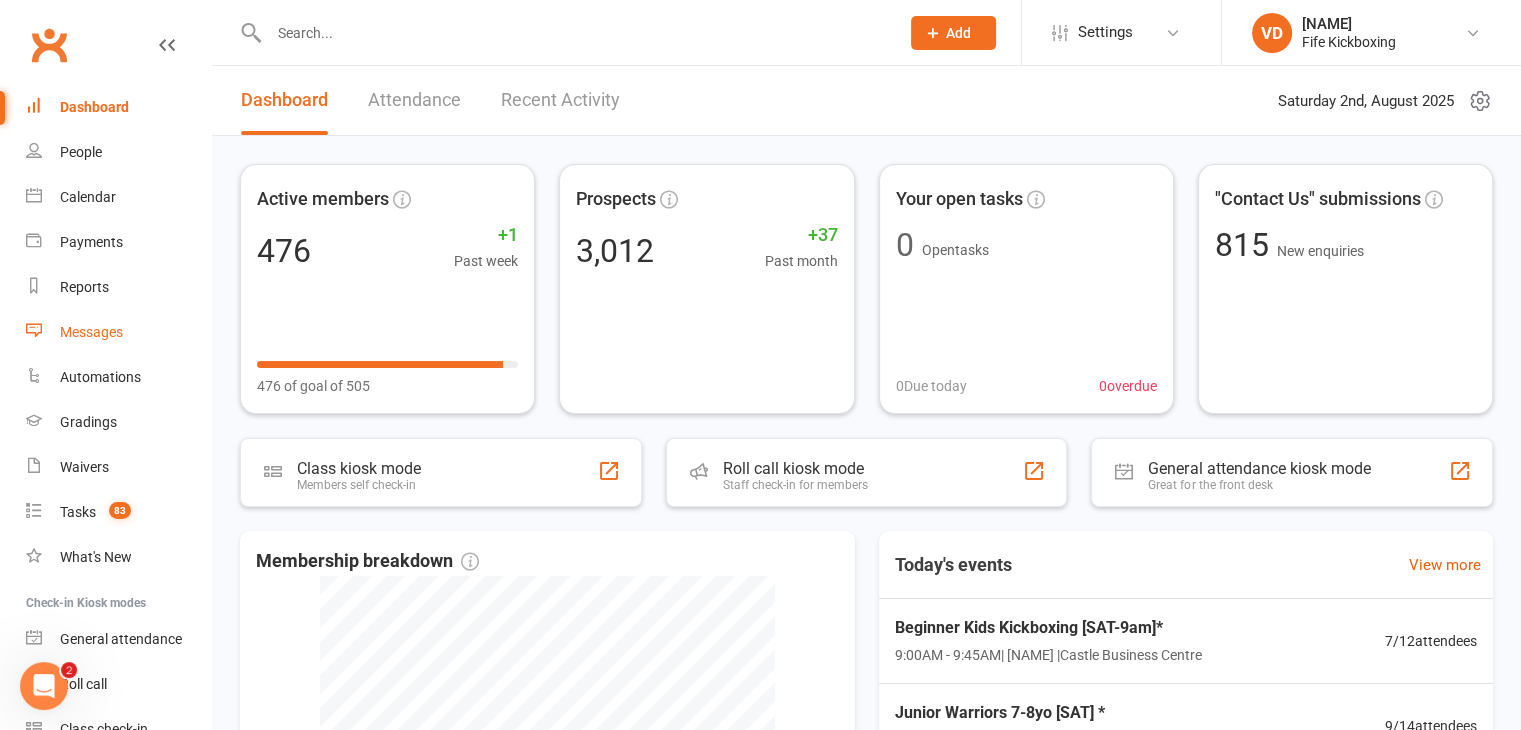 click on "Messages" at bounding box center [91, 332] 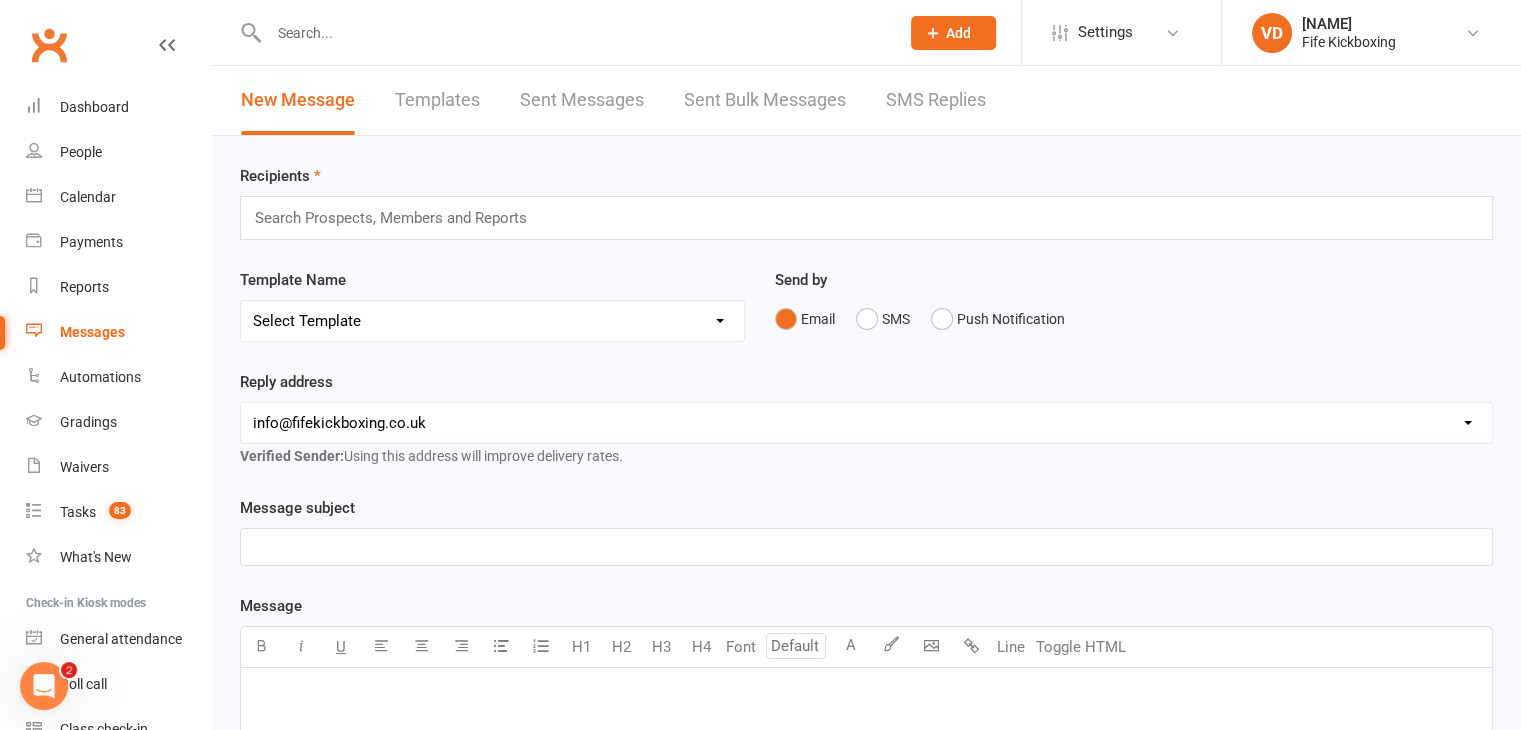click on "Sent Bulk Messages" at bounding box center (765, 100) 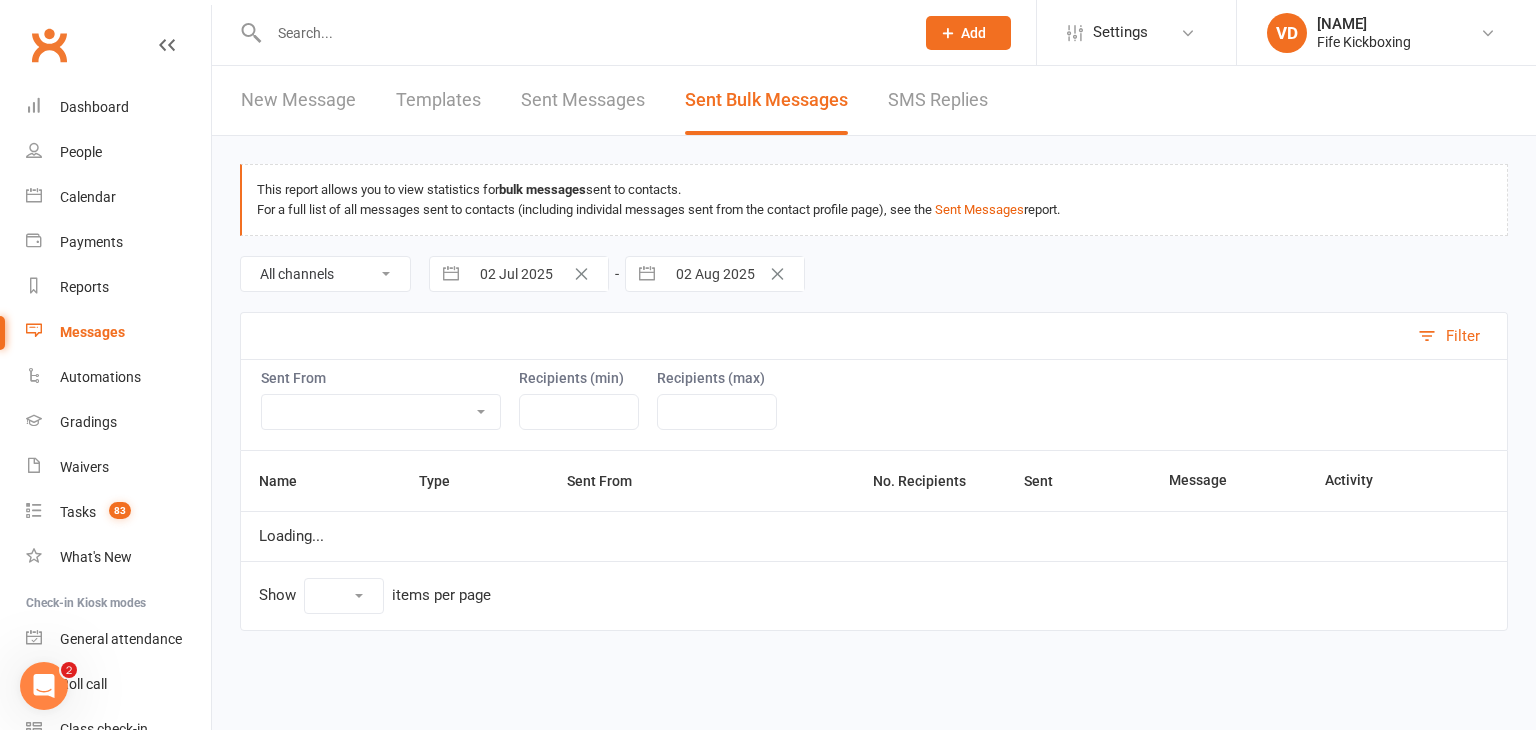 select on "10" 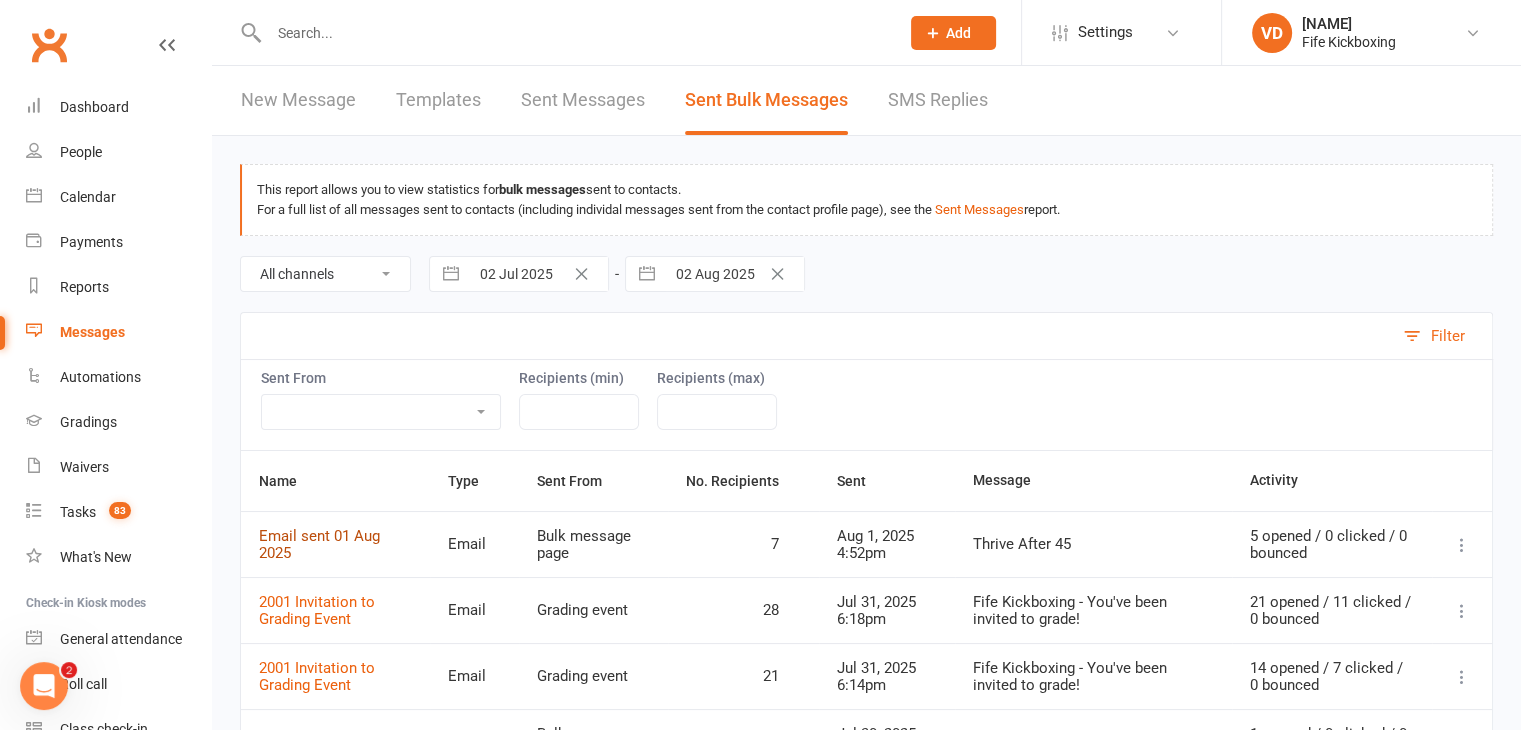 click on "Email sent 01 Aug 2025" at bounding box center (319, 544) 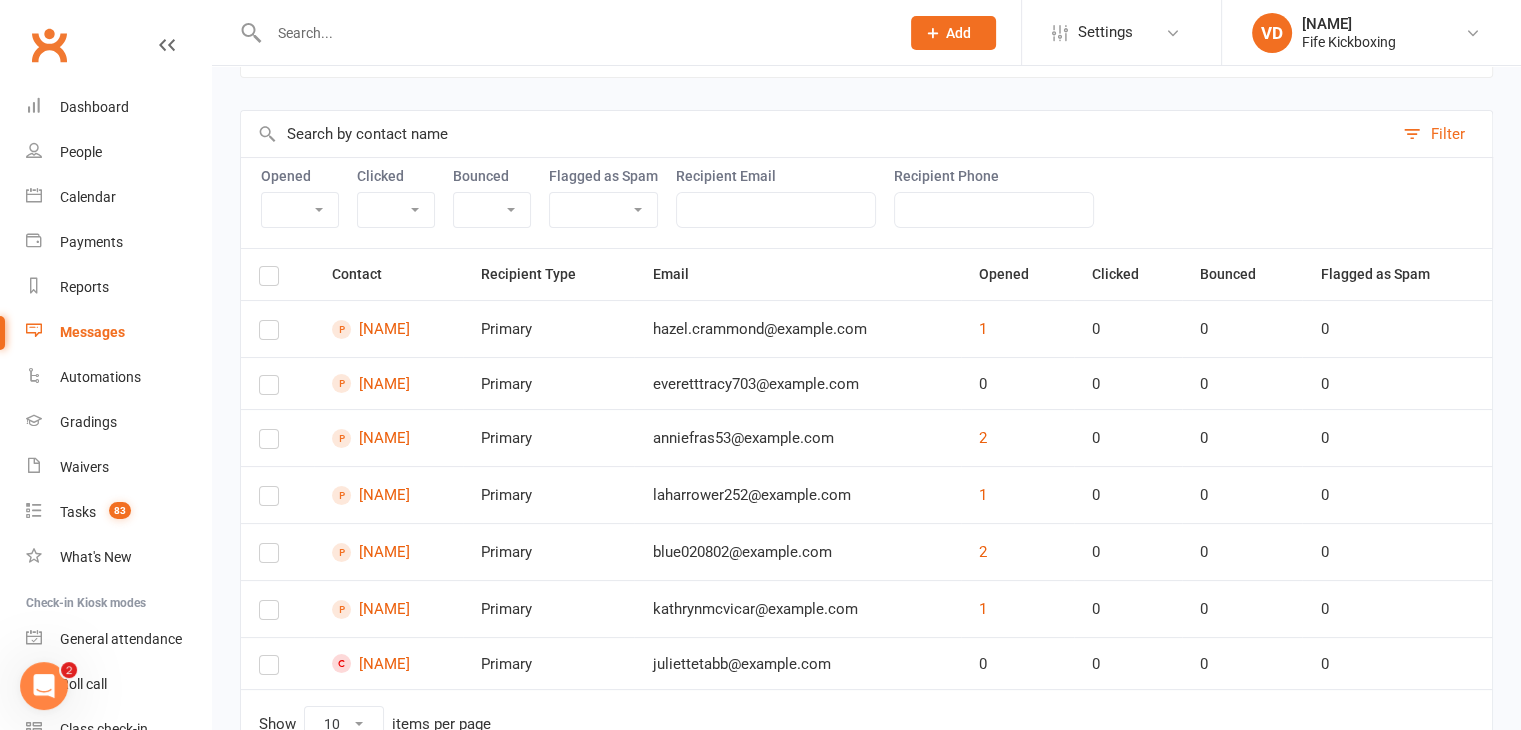 scroll, scrollTop: 200, scrollLeft: 0, axis: vertical 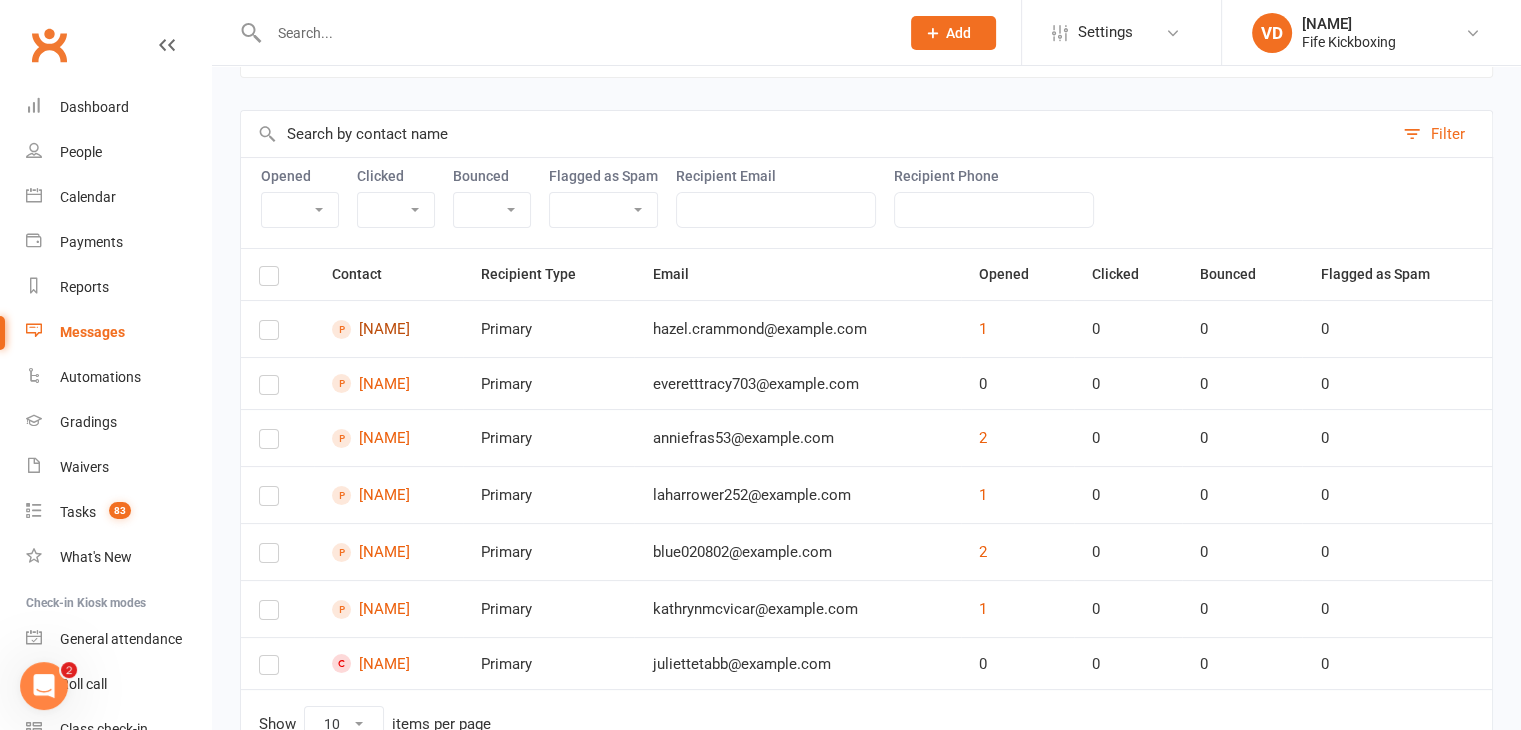 click on "Hazel Crammond" at bounding box center (388, 329) 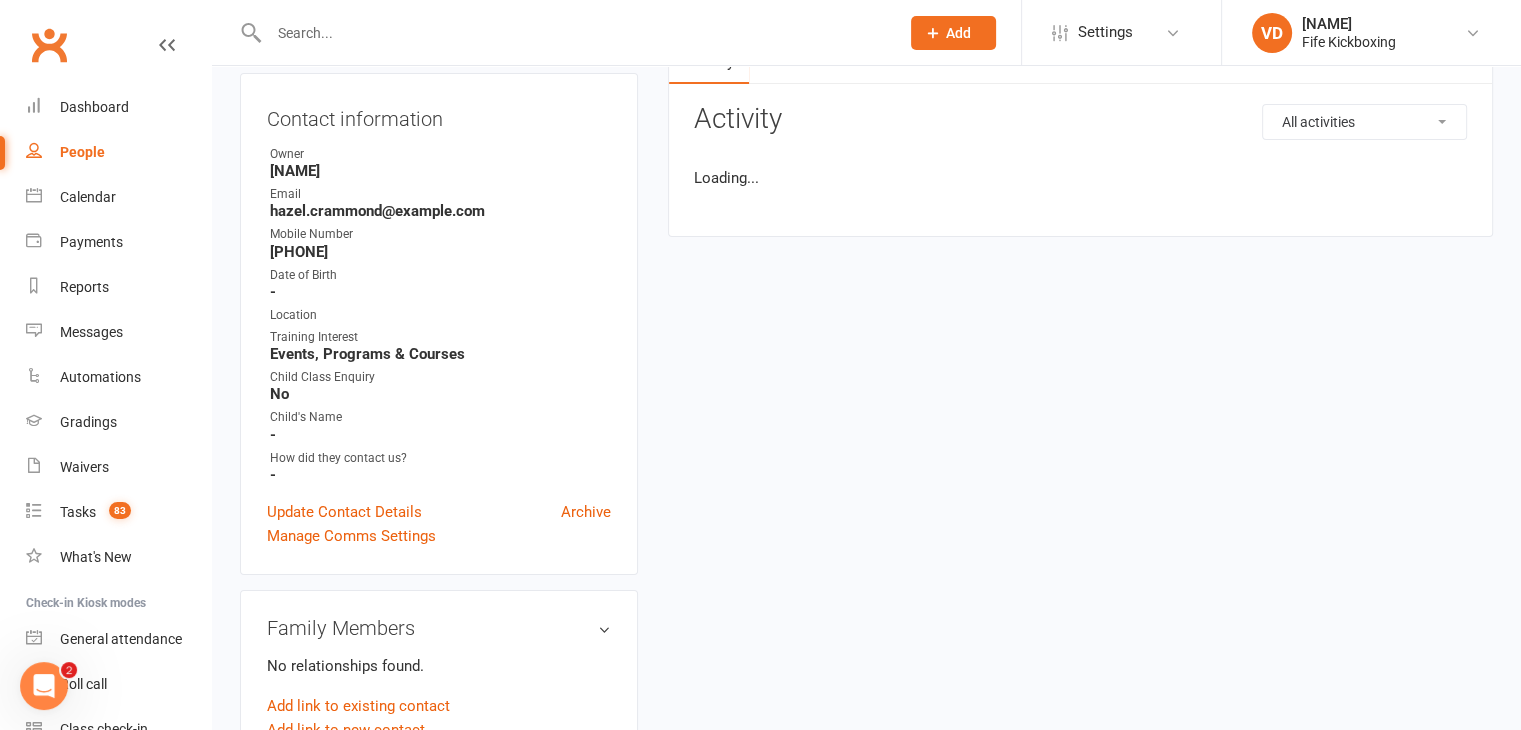 scroll, scrollTop: 0, scrollLeft: 0, axis: both 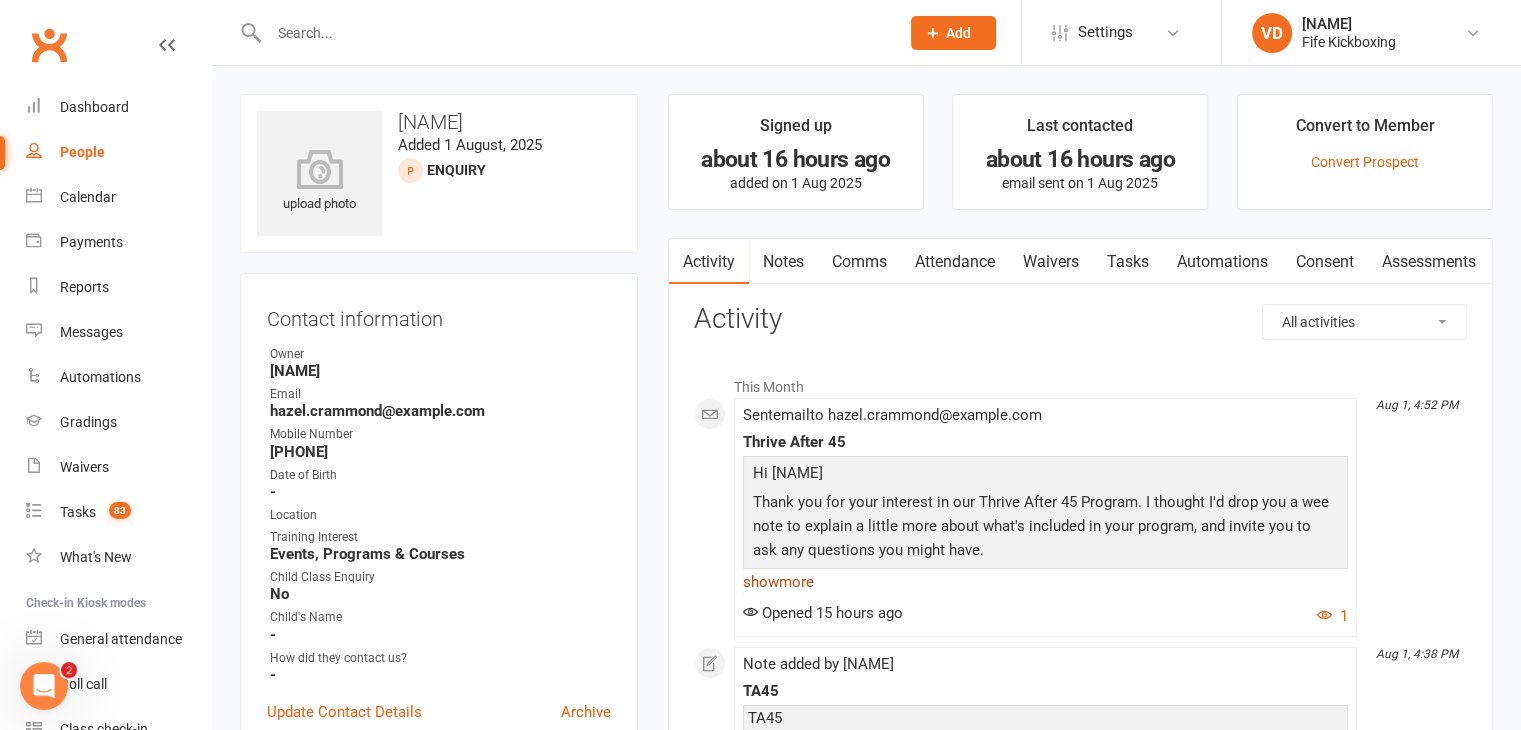 click on "show  more" at bounding box center [1045, 582] 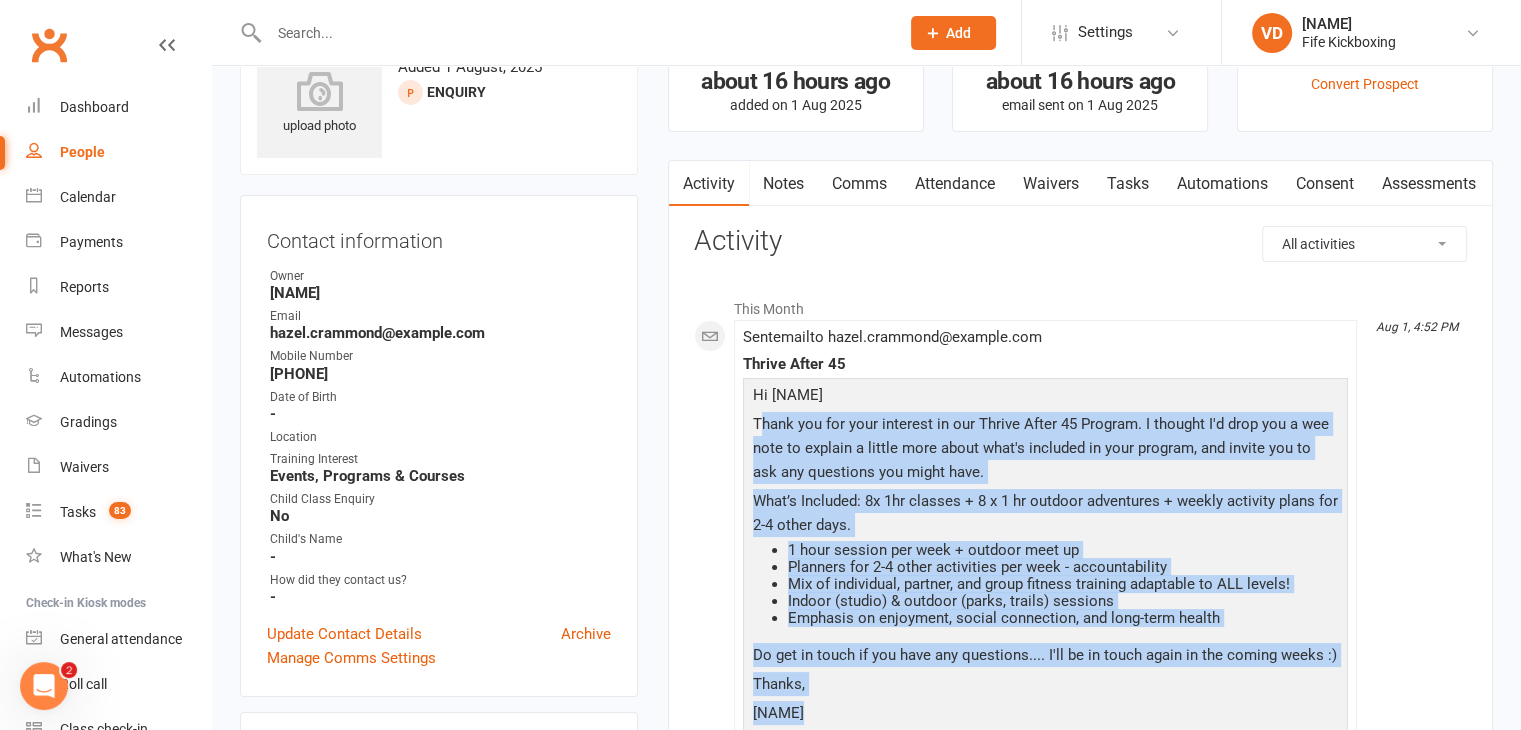 scroll, scrollTop: 80, scrollLeft: 0, axis: vertical 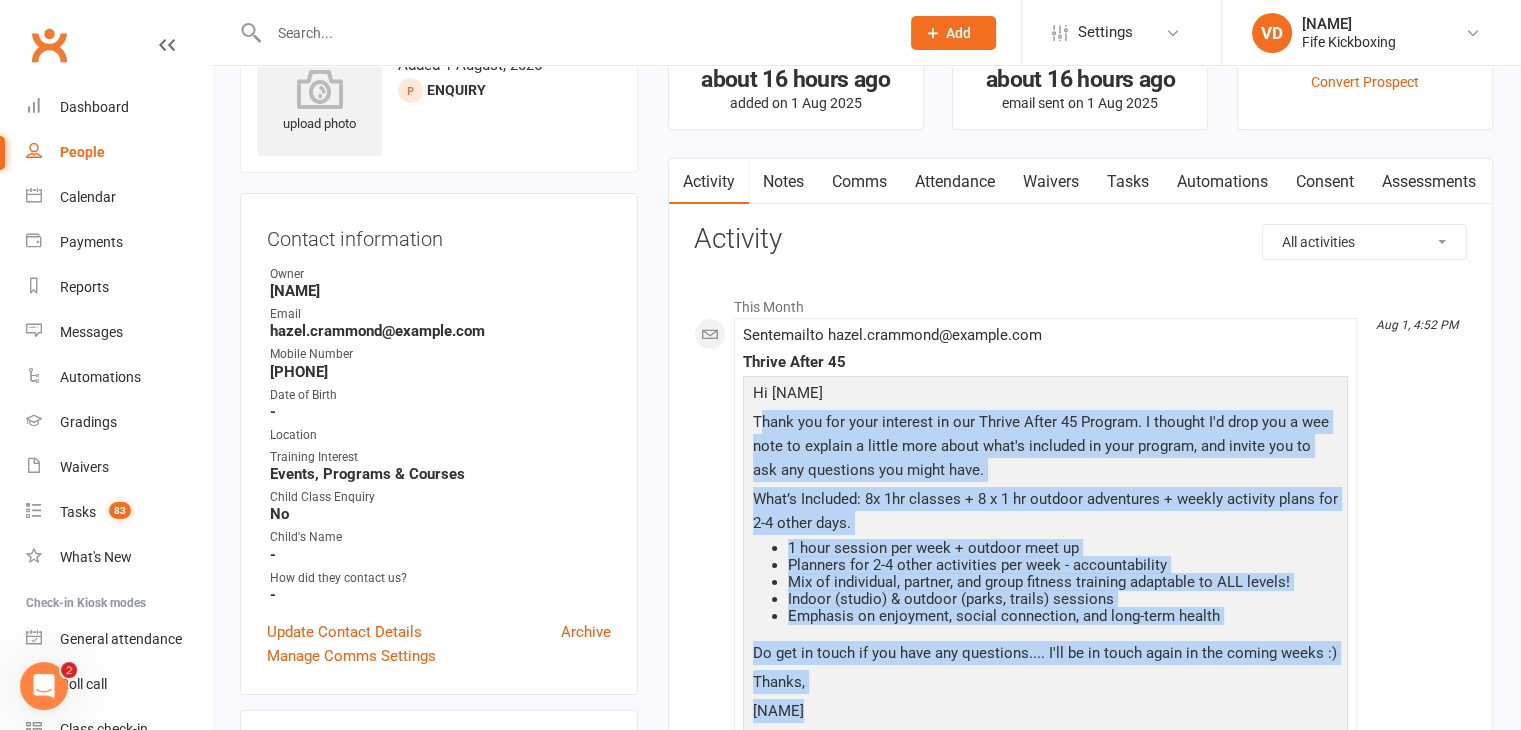 drag, startPoint x: 756, startPoint y: 498, endPoint x: 1012, endPoint y: 711, distance: 333.02402 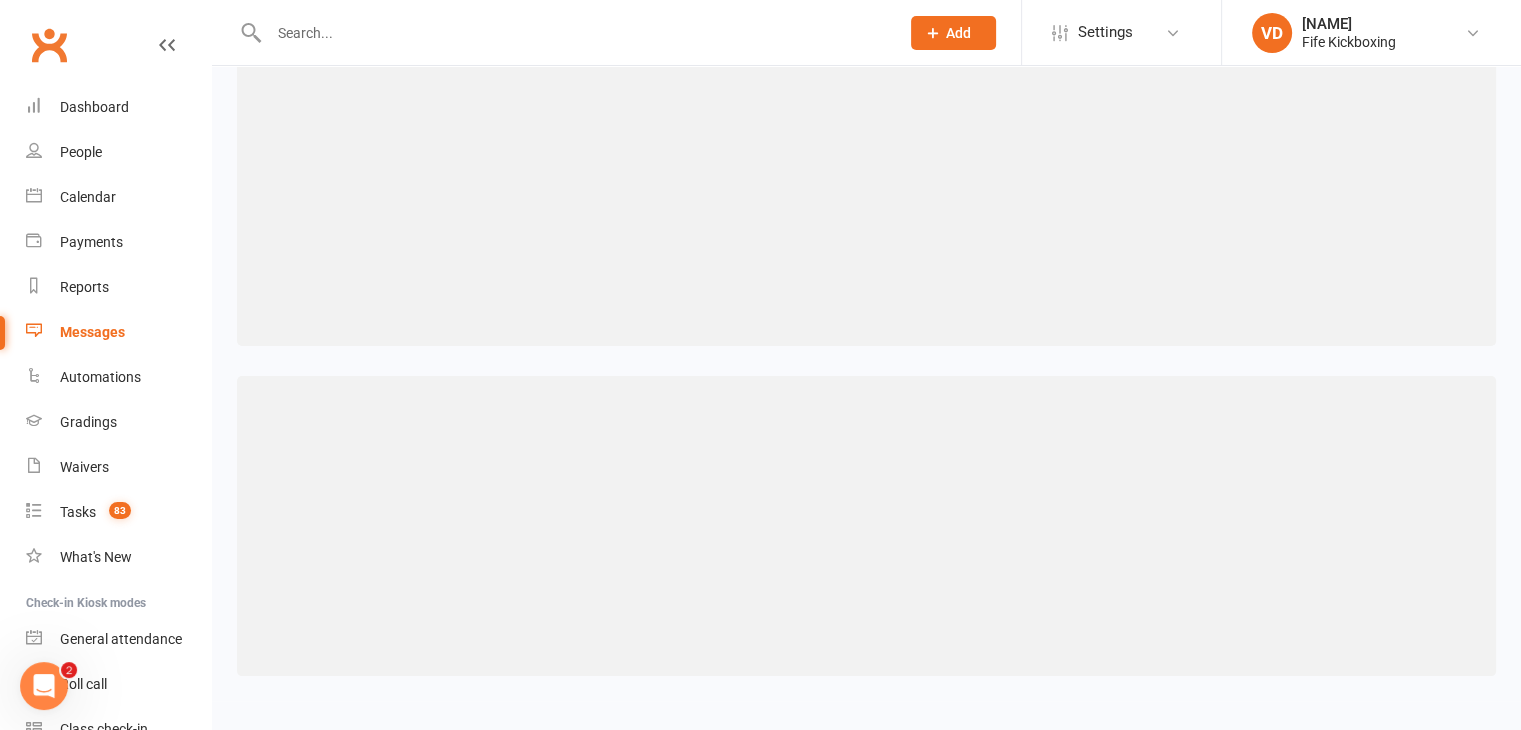 scroll, scrollTop: 0, scrollLeft: 0, axis: both 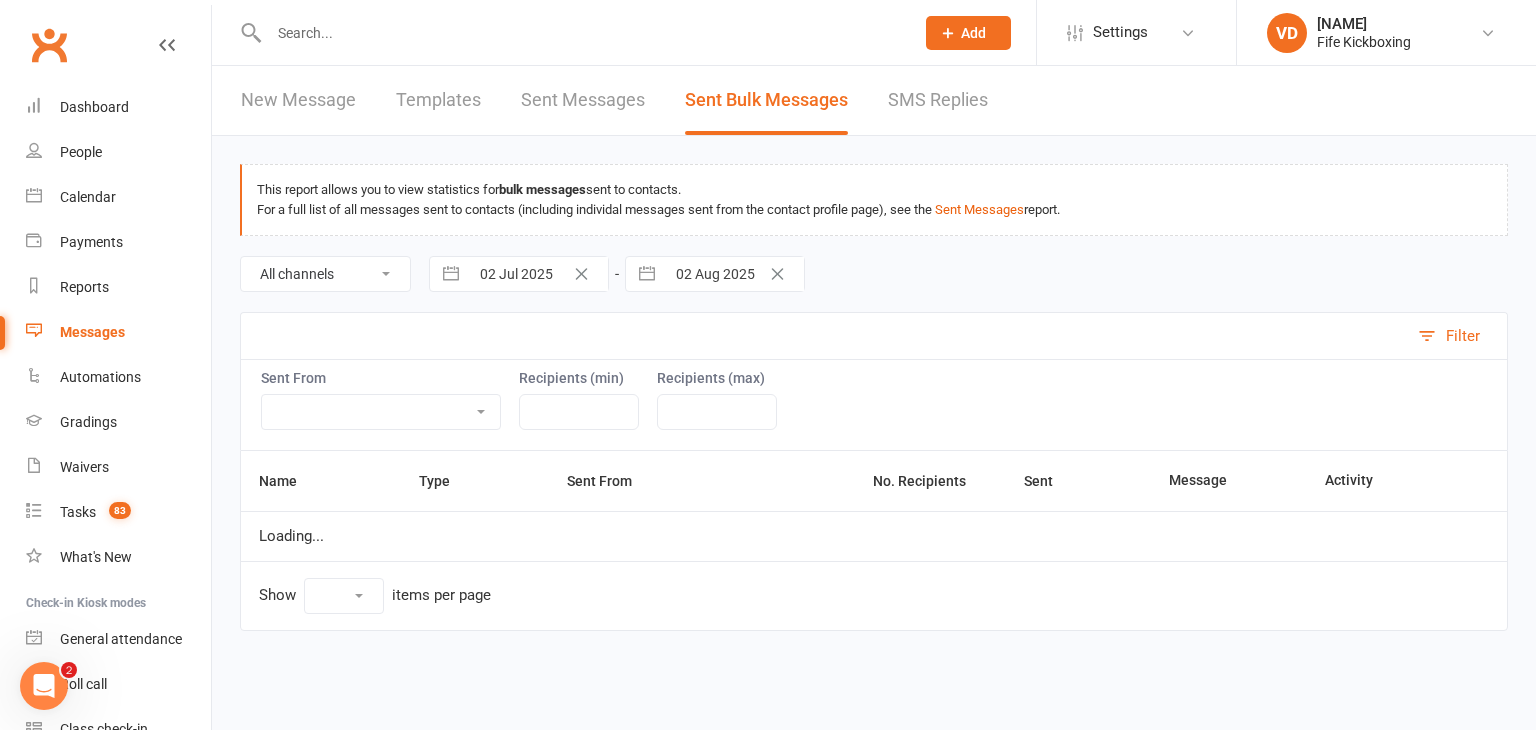 select on "10" 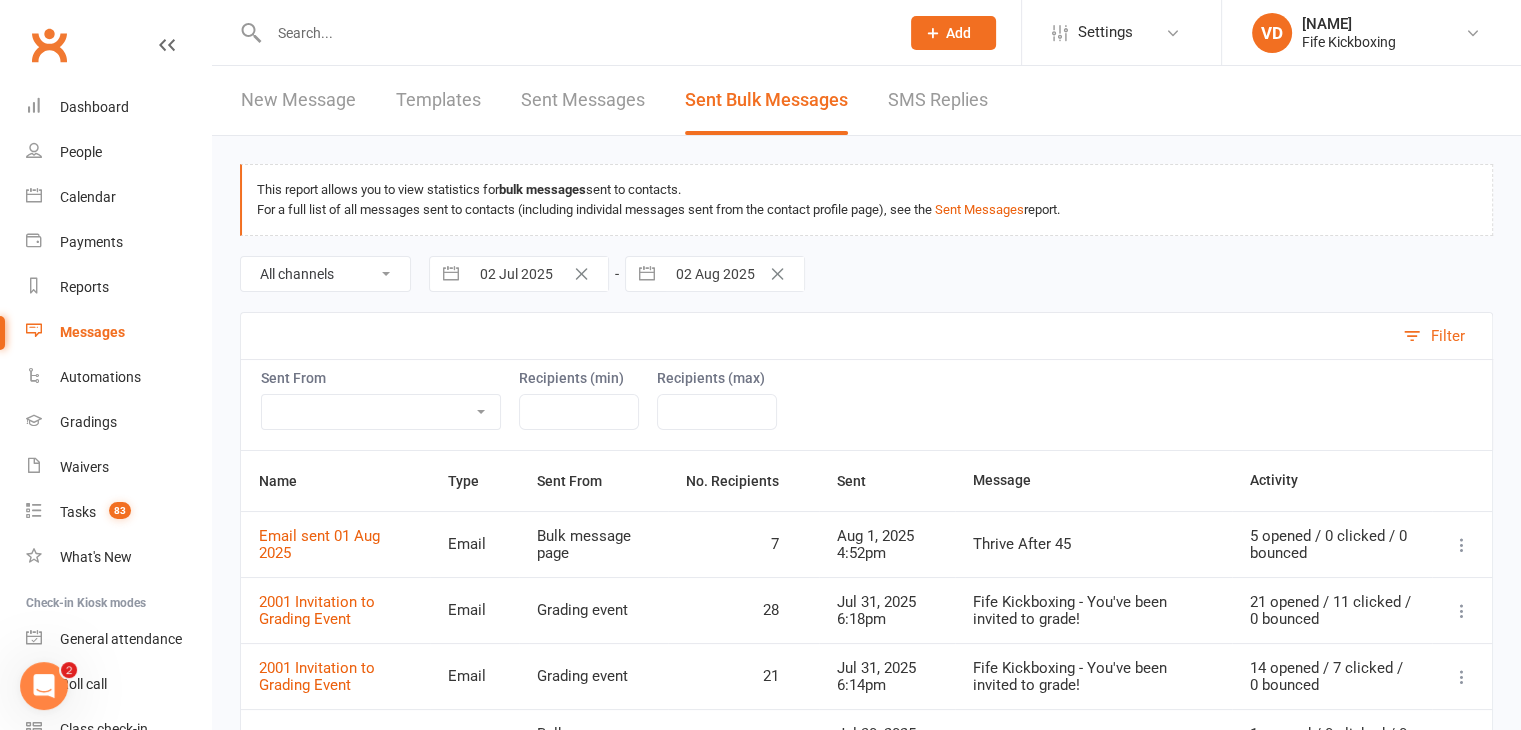 click on "New Message" at bounding box center (298, 100) 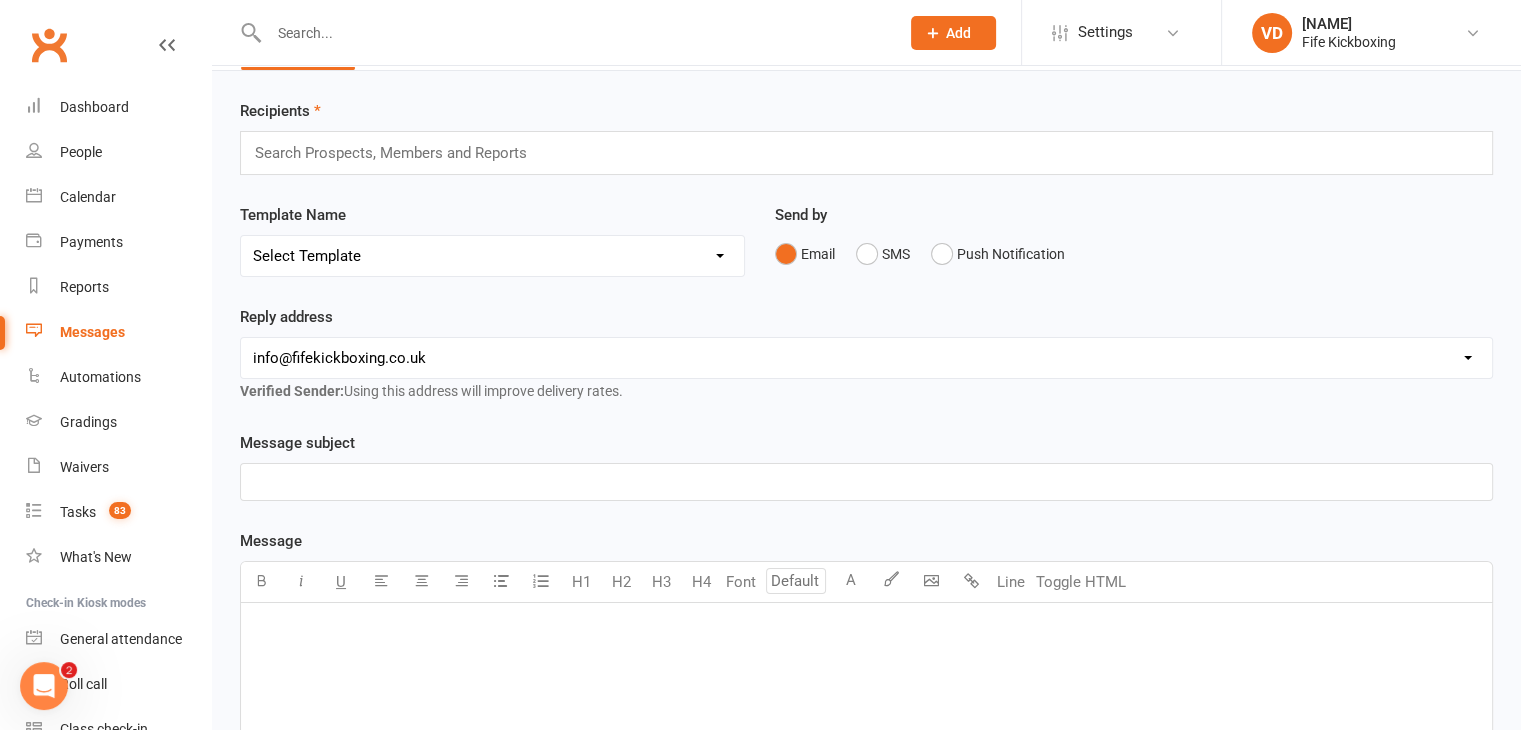 scroll, scrollTop: 100, scrollLeft: 0, axis: vertical 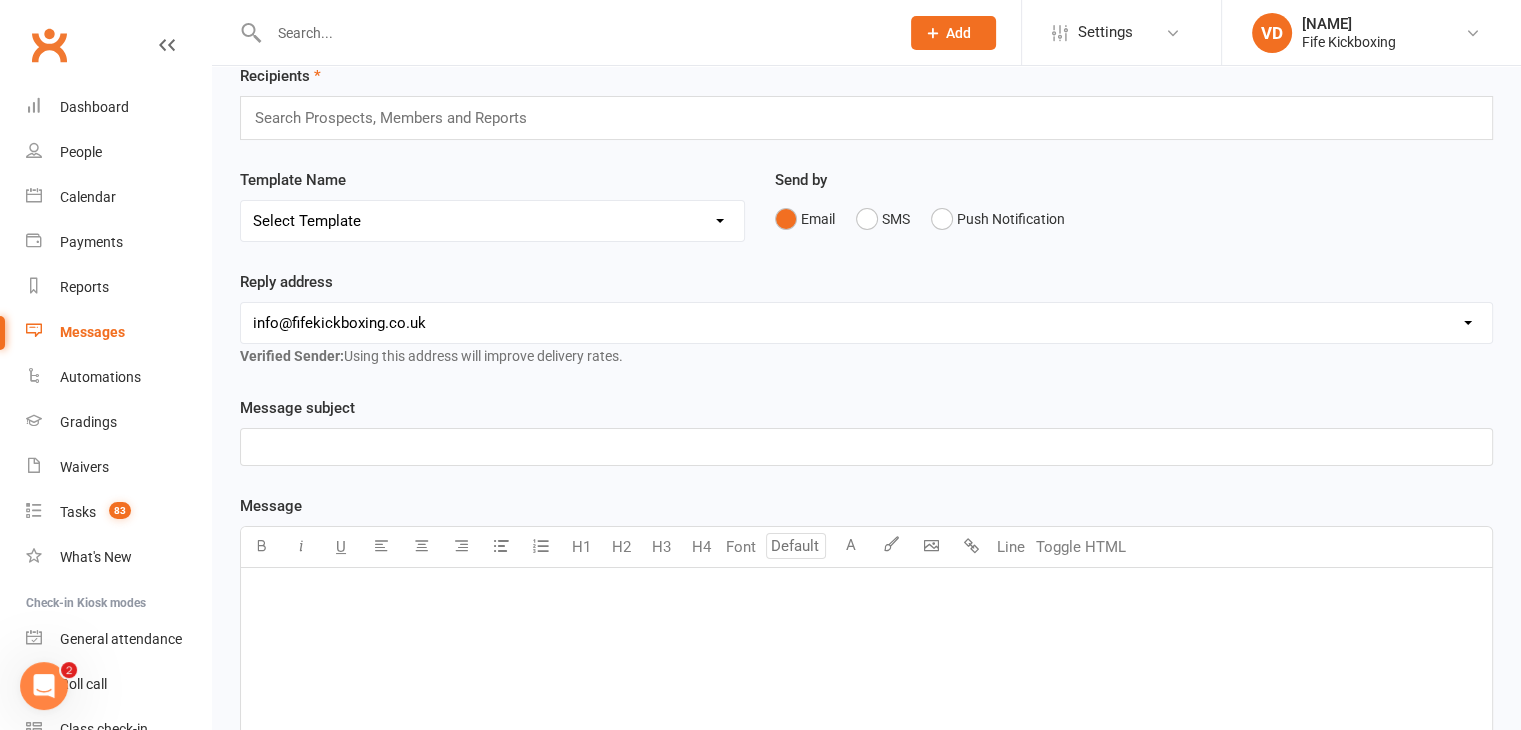 drag, startPoint x: 306, startPoint y: 569, endPoint x: 306, endPoint y: 580, distance: 11 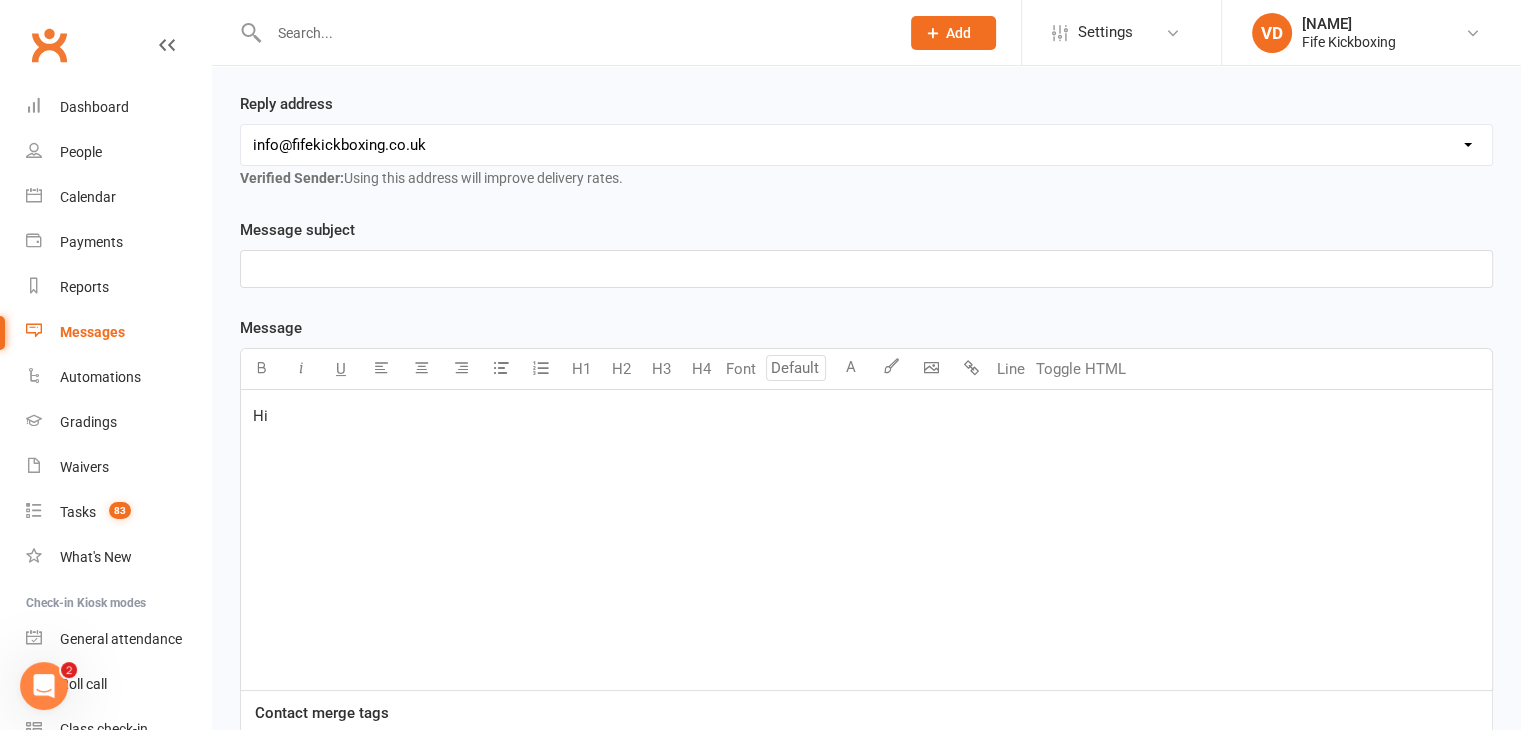 scroll, scrollTop: 400, scrollLeft: 0, axis: vertical 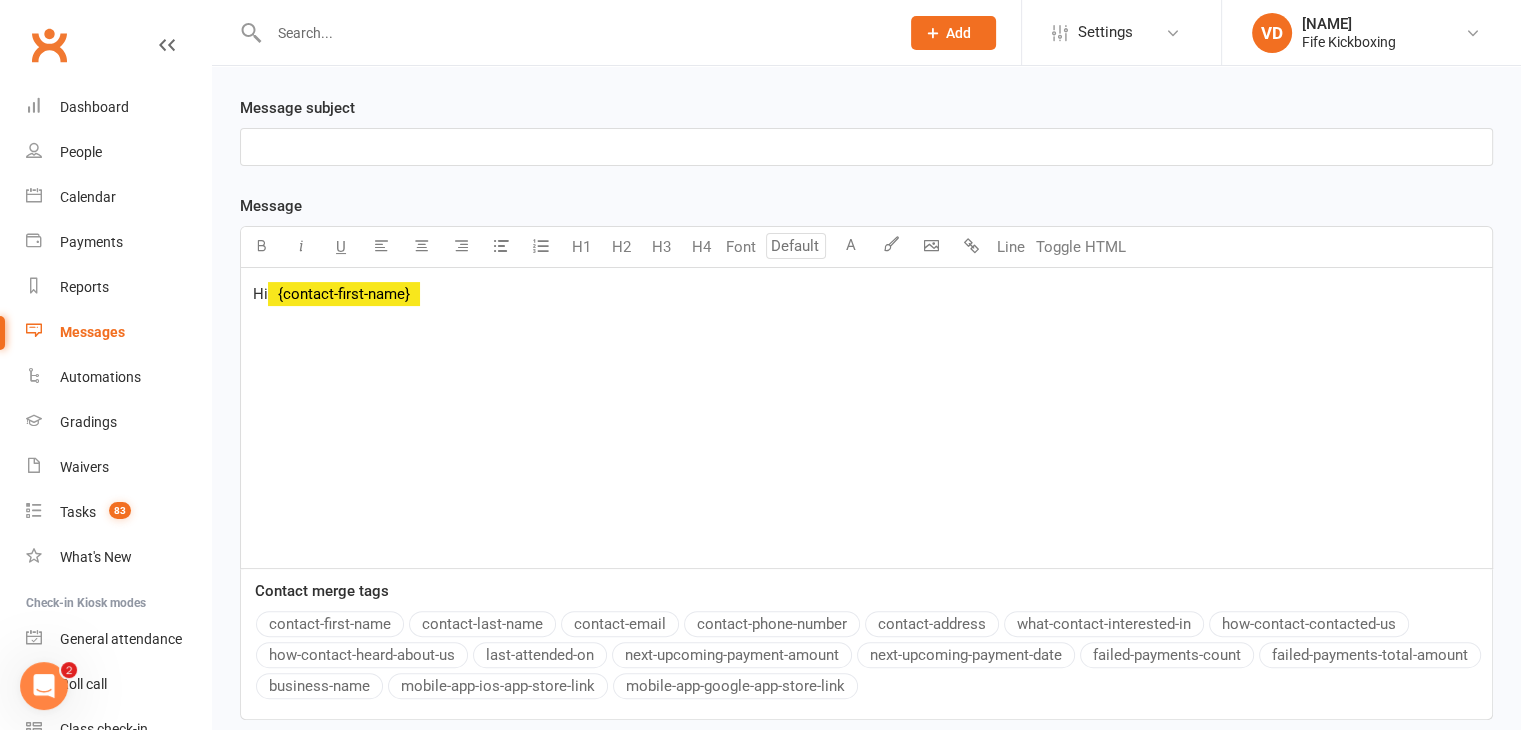click on "contact-first-name" at bounding box center [330, 624] 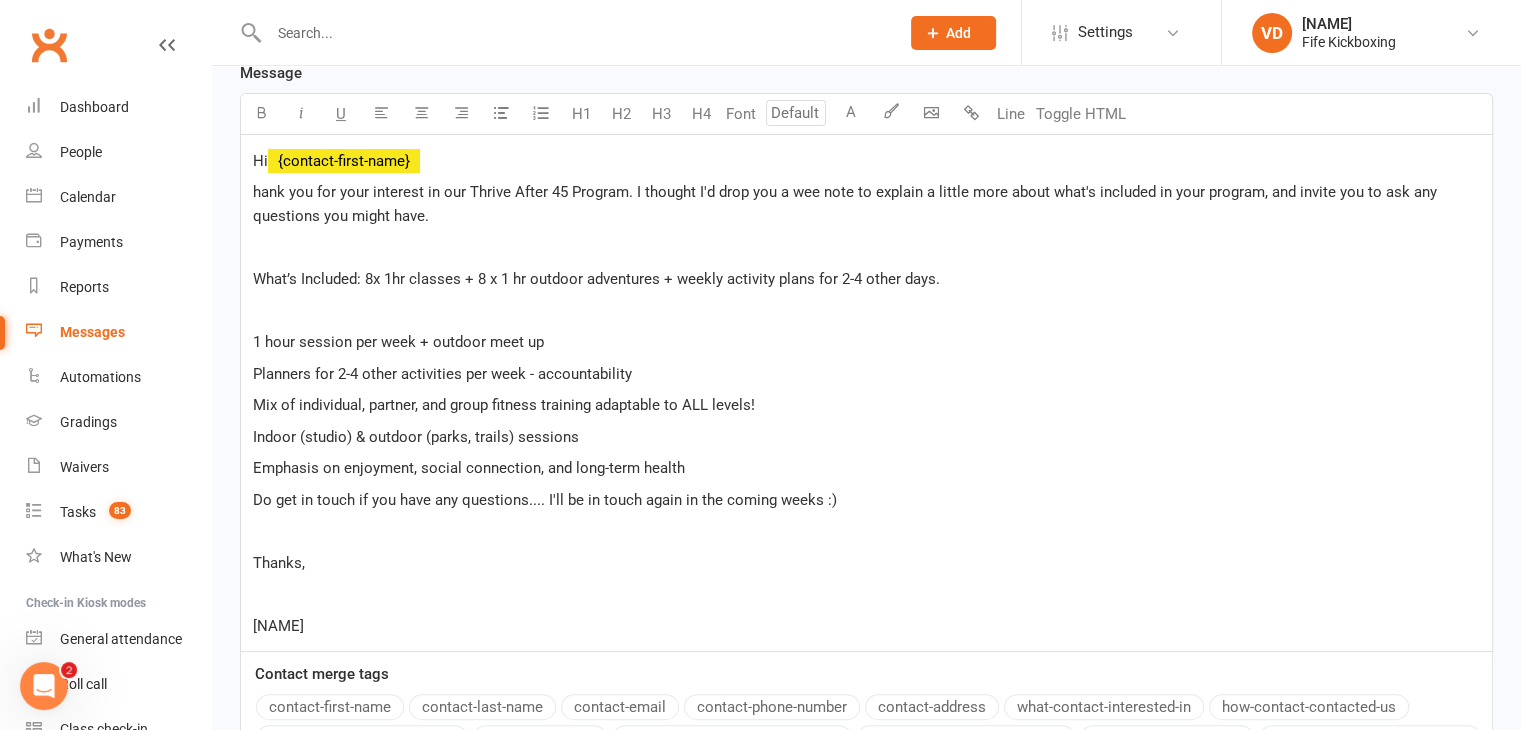 scroll, scrollTop: 481, scrollLeft: 0, axis: vertical 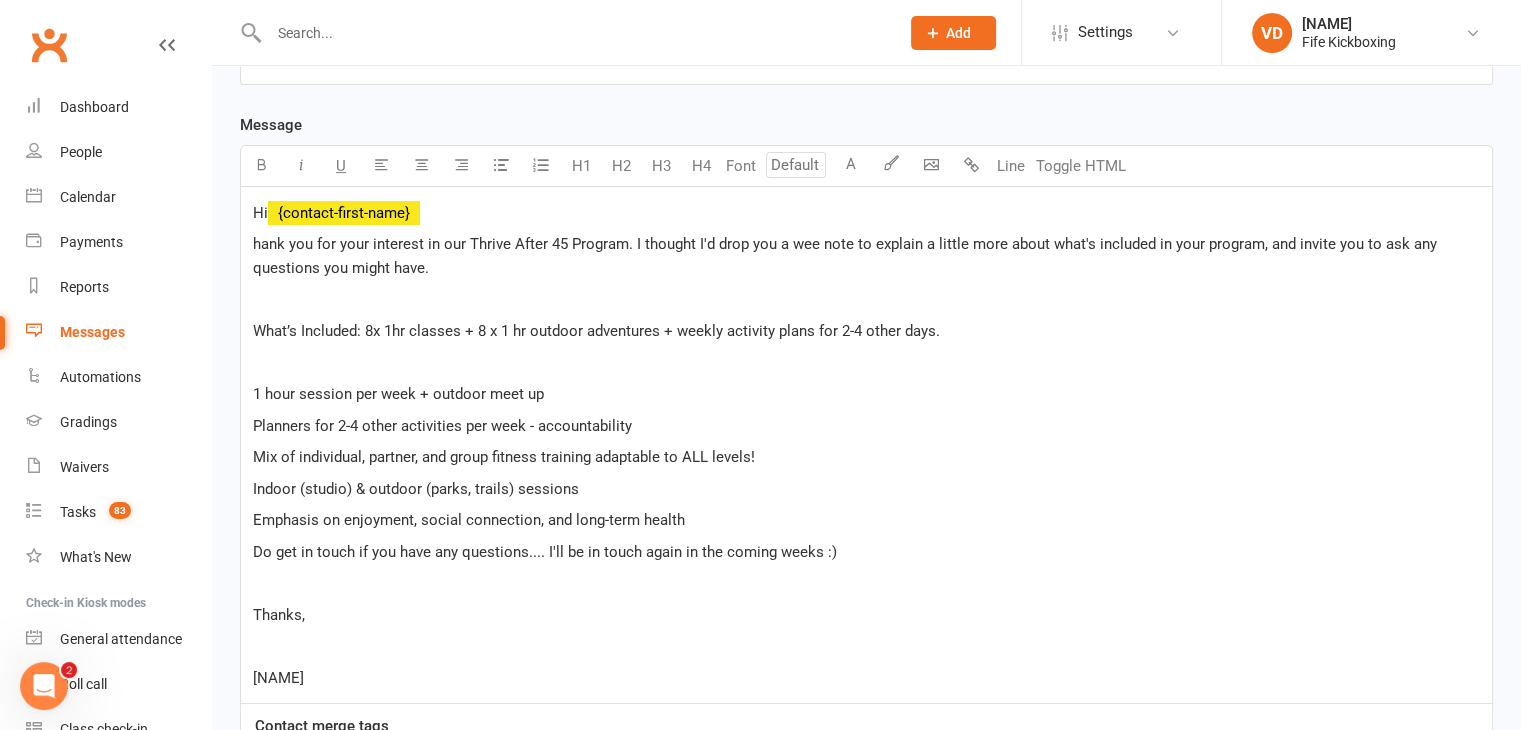 click on "Hi  ﻿ {contact-first-name}   hank you for your interest in our Thrive After 45 Program. I thought I'd drop you a wee note to explain a little more about what's included in your program, and invite you to ask any questions you might have. ﻿ What’s Included: 8x 1hr classes + 8 x 1 hr outdoor adventures + weekly activity plans for 2-4 other days. ﻿ 1 hour session per week + outdoor meet up Planners for 2-4 other activities per week - accountability Mix of individual, partner, and group fitness training adaptable to ALL levels! Indoor (studio) & outdoor (parks, trails) sessions Emphasis on enjoyment, social connection, and long-term health Do get in touch if you have any questions.... I'll be in touch again in the coming weeks :) ﻿ Thanks, ﻿ Vickie" at bounding box center [866, 445] 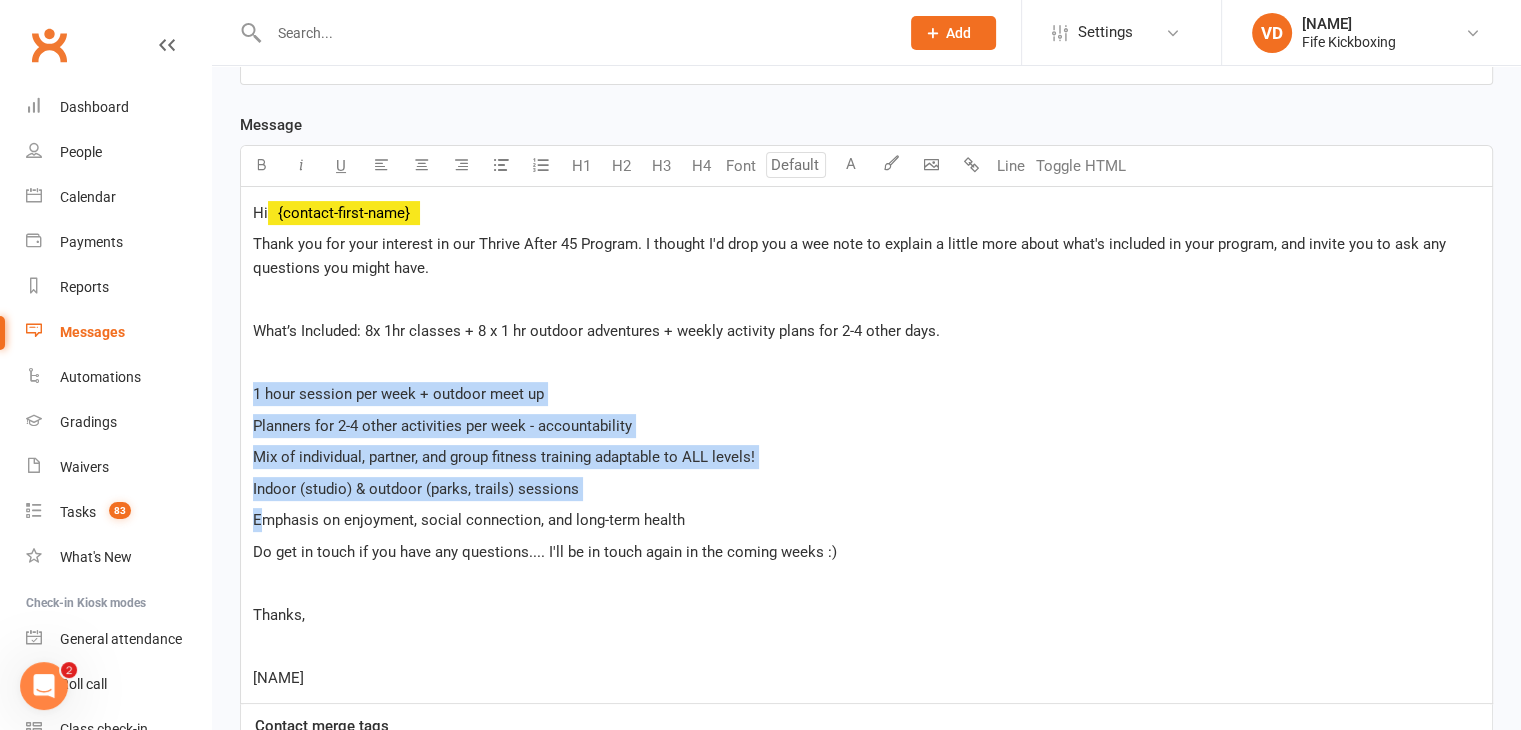 drag, startPoint x: 252, startPoint y: 389, endPoint x: 260, endPoint y: 508, distance: 119.26861 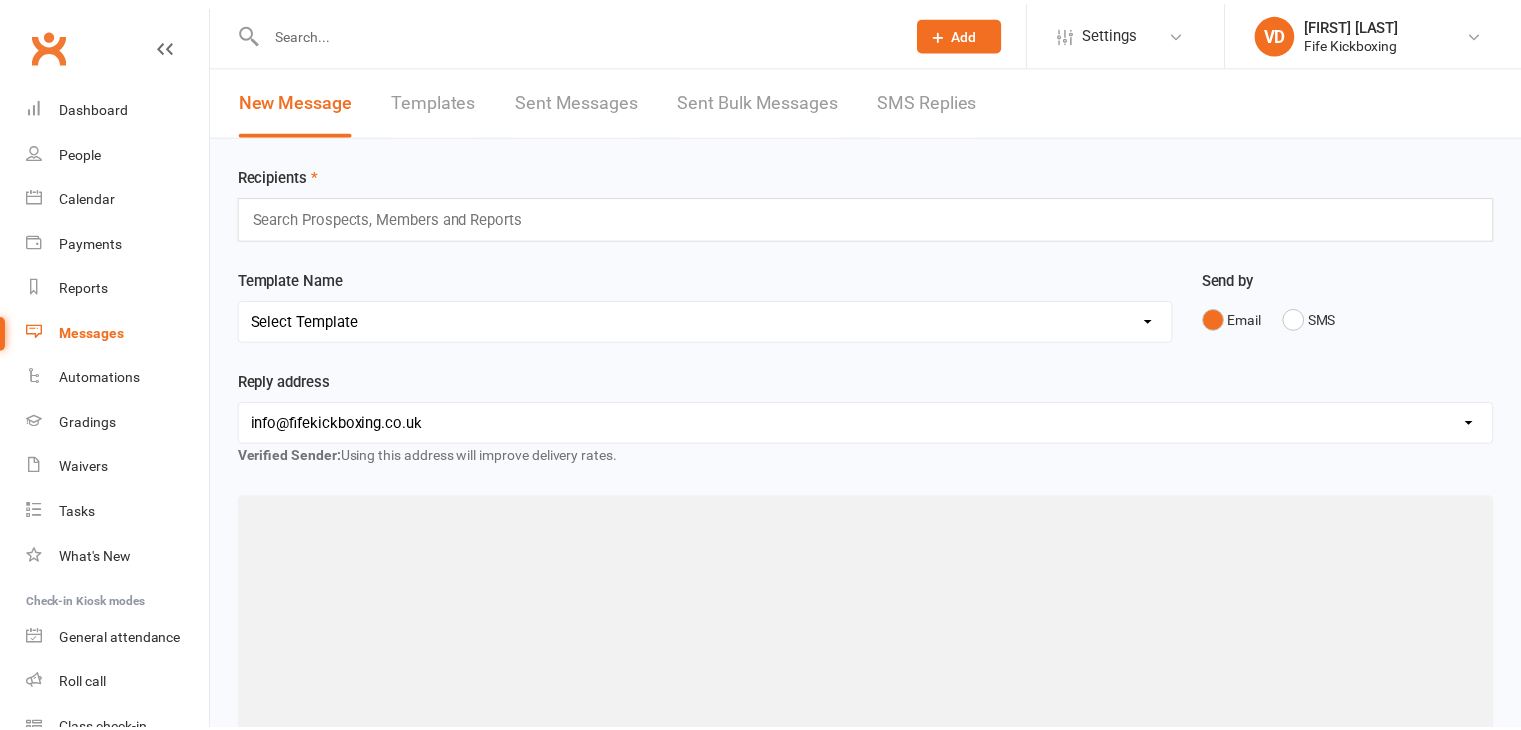 scroll, scrollTop: 481, scrollLeft: 0, axis: vertical 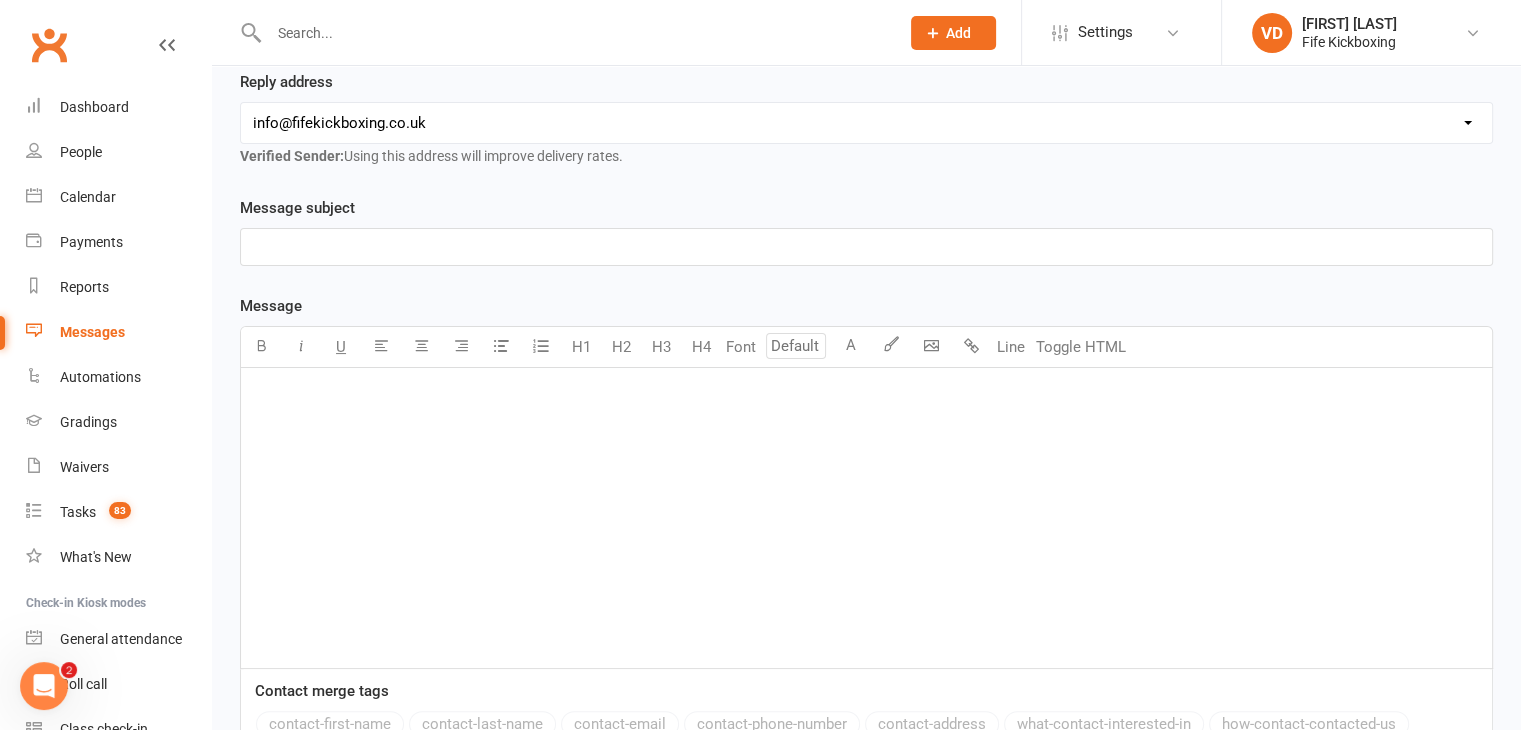 click on "﻿" at bounding box center [866, 394] 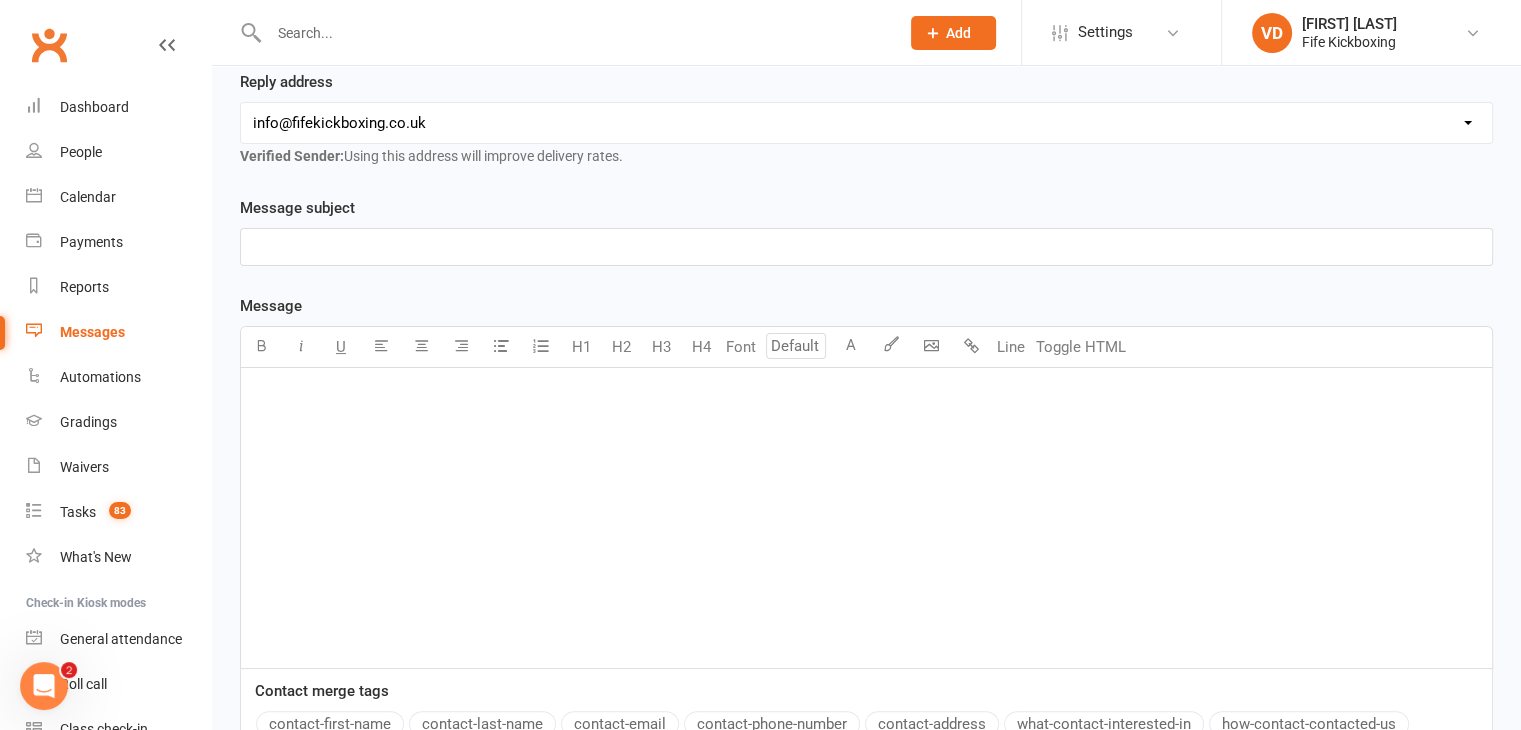 type 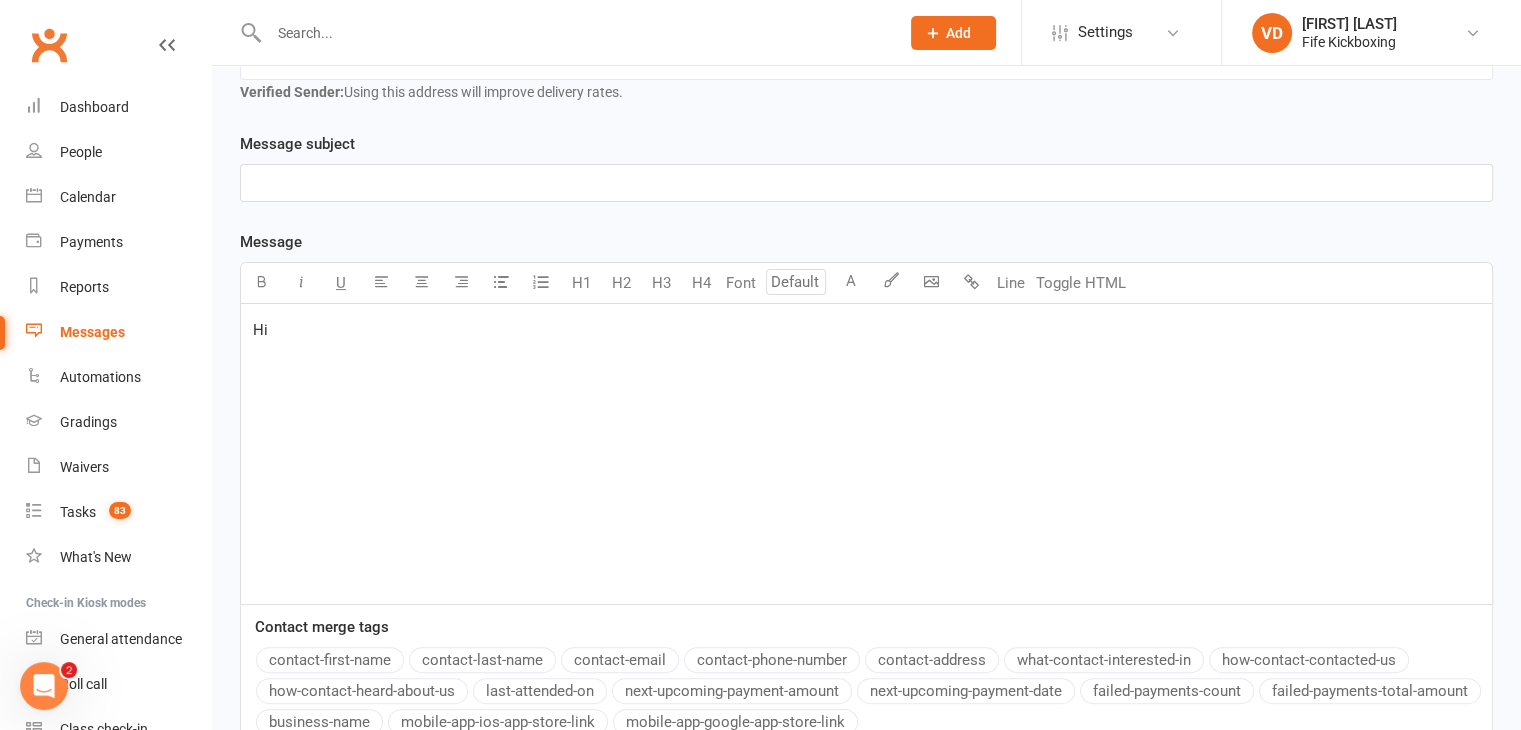 scroll, scrollTop: 400, scrollLeft: 0, axis: vertical 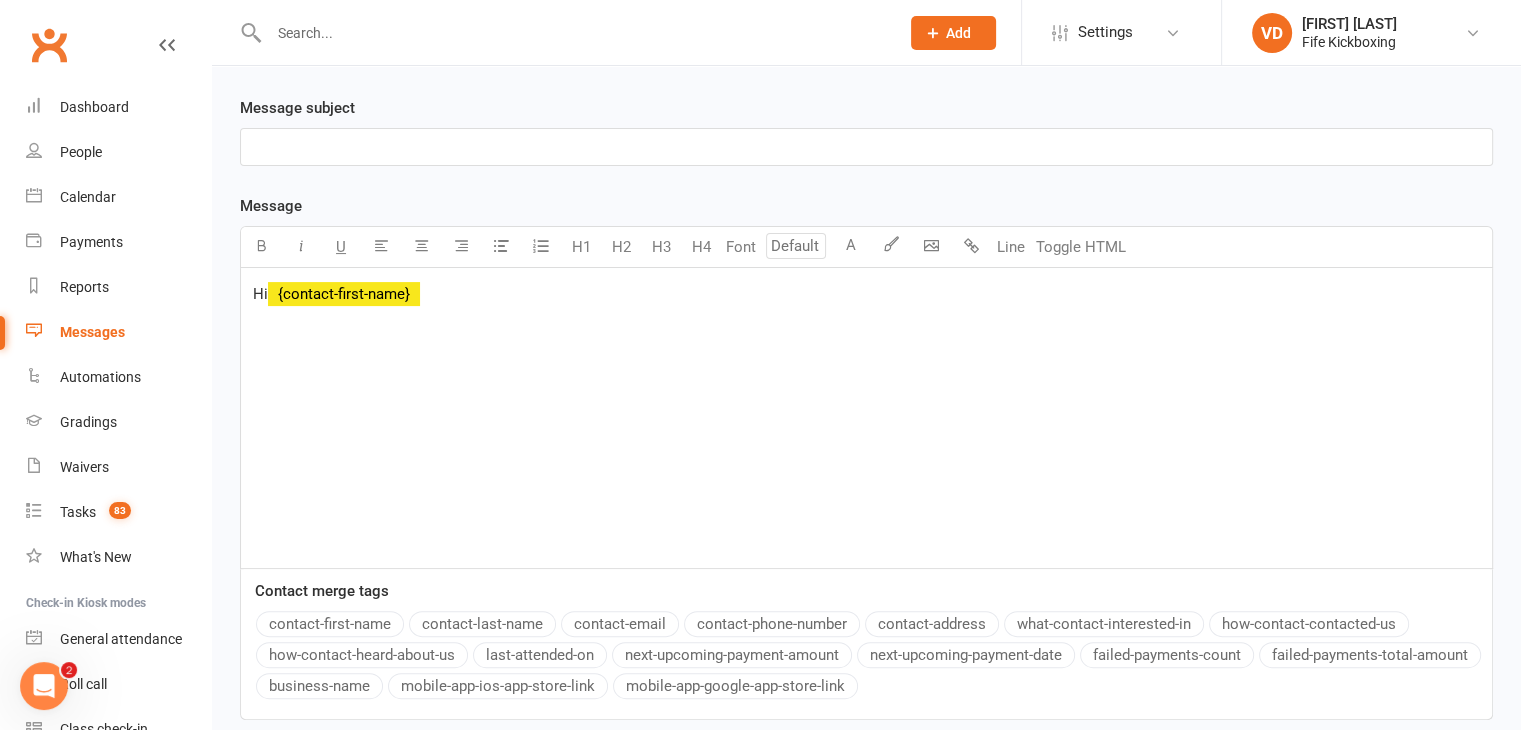 click on "contact-first-name" at bounding box center (330, 624) 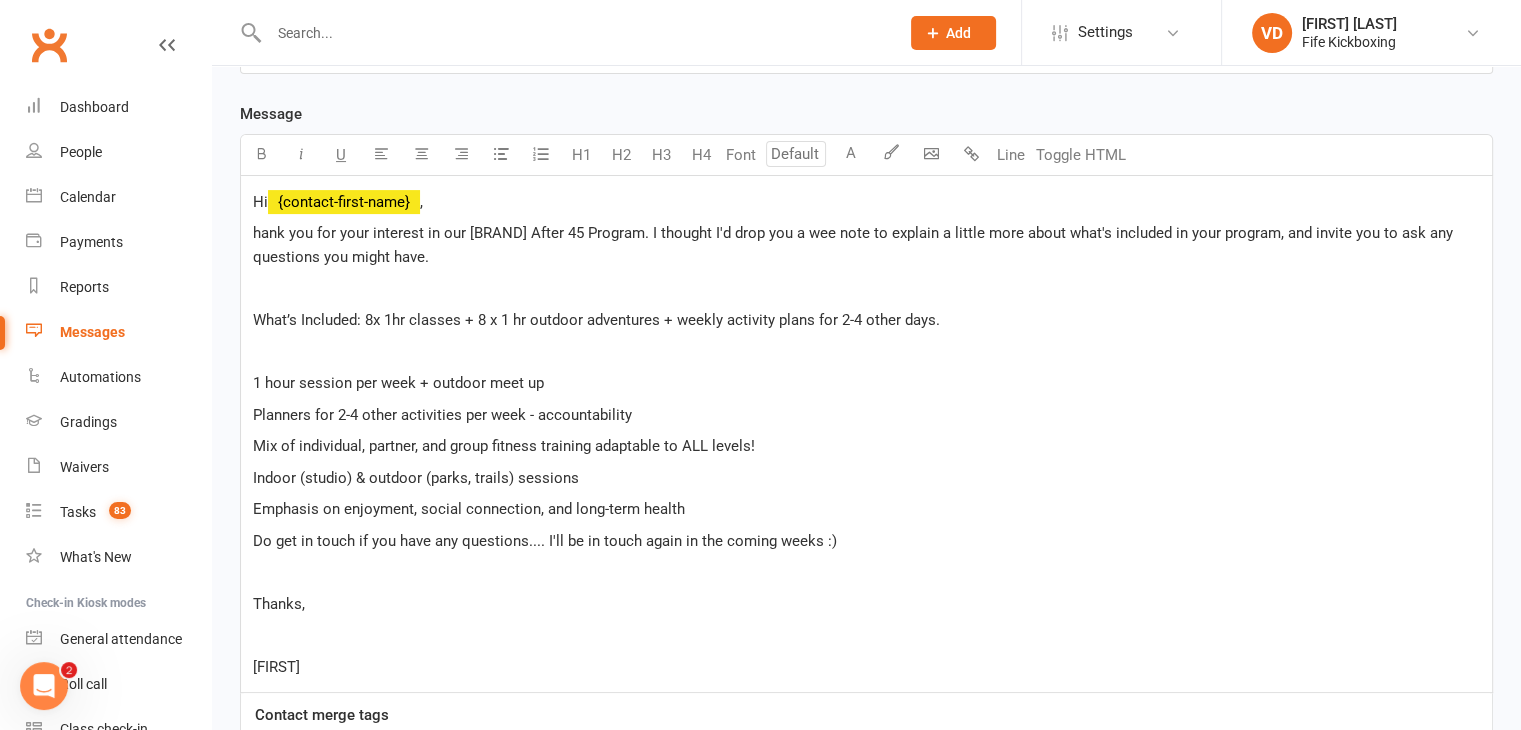 scroll, scrollTop: 481, scrollLeft: 0, axis: vertical 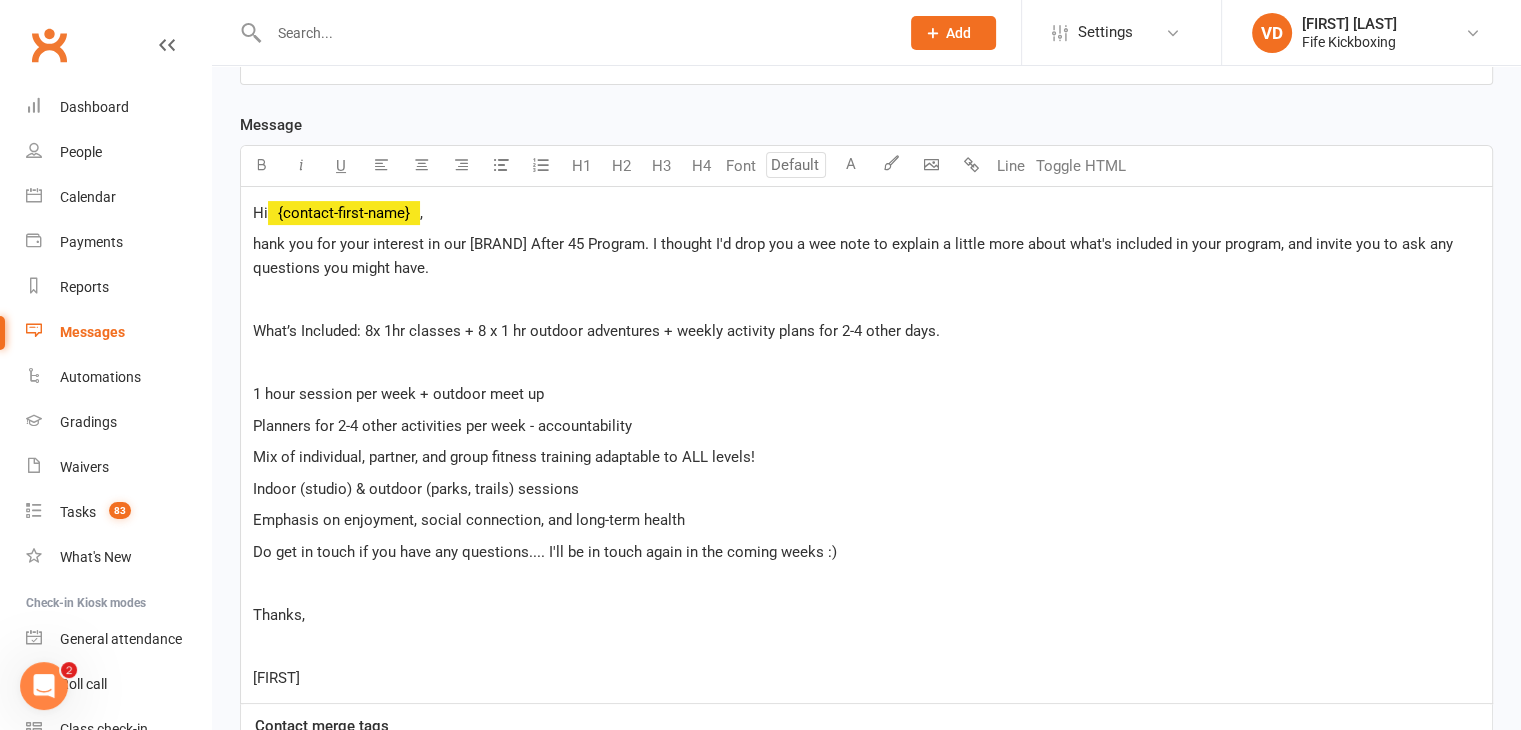 click on "Hi  ﻿ {contact-first-name} , hank you for your interest in our Thrive After 45 Program. I thought I'd drop you a wee note to explain a little more about what's included in your program, and invite you to ask any questions you might have. ﻿ What’s Included: 8x 1hr classes + 8 x 1 hr outdoor adventures + weekly activity plans for 2-4 other days. ﻿ 1 hour session per week + outdoor meet up Planners for 2-4 other activities per week - accountability Mix of individual, partner, and group fitness training adaptable to ALL levels! Indoor (studio) & outdoor (parks, trails) sessions Emphasis on enjoyment, social connection, and long-term health Do get in touch if you have any questions.... I'll be in touch again in the coming weeks :) ﻿ Thanks, ﻿ [FIRST]" at bounding box center [866, 445] 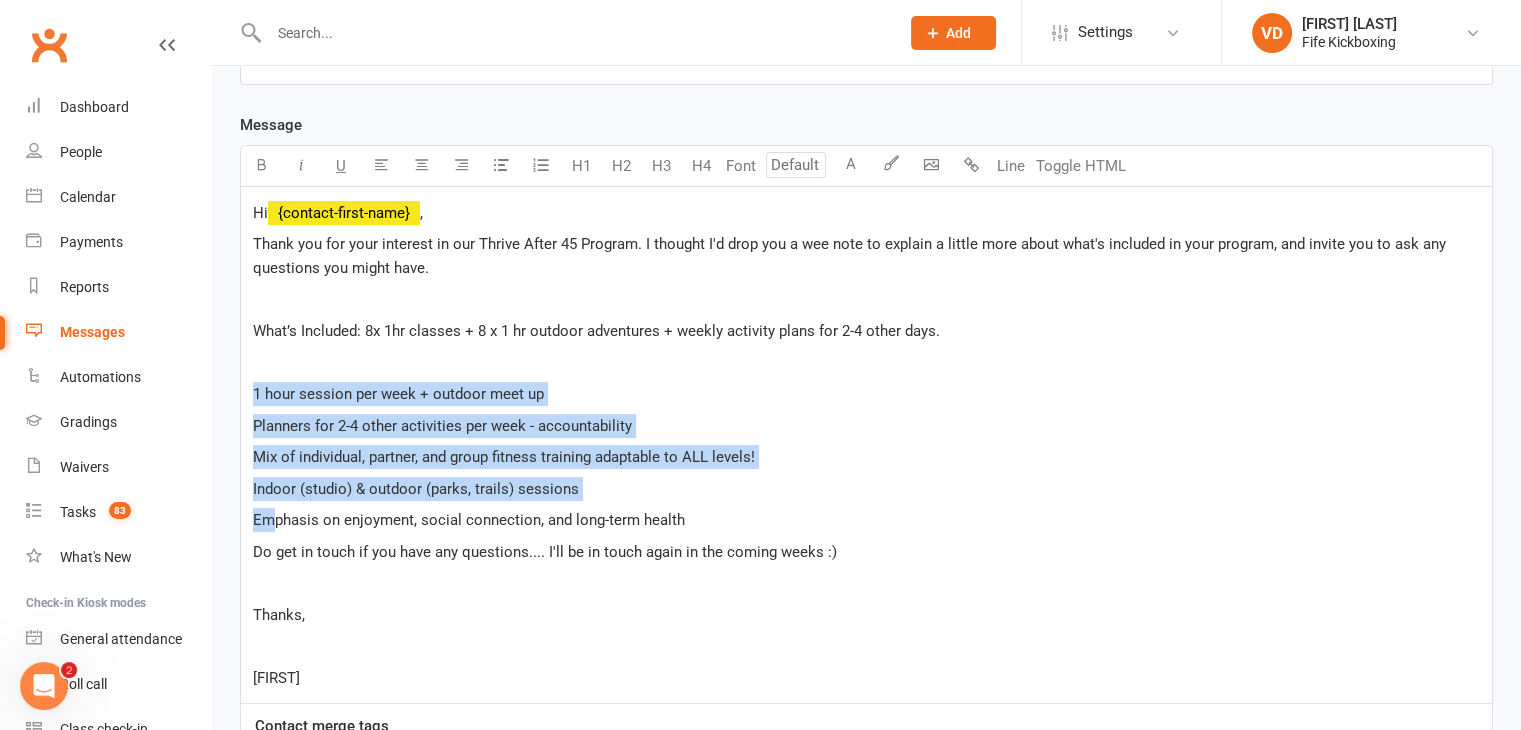 drag, startPoint x: 256, startPoint y: 389, endPoint x: 278, endPoint y: 521, distance: 133.82077 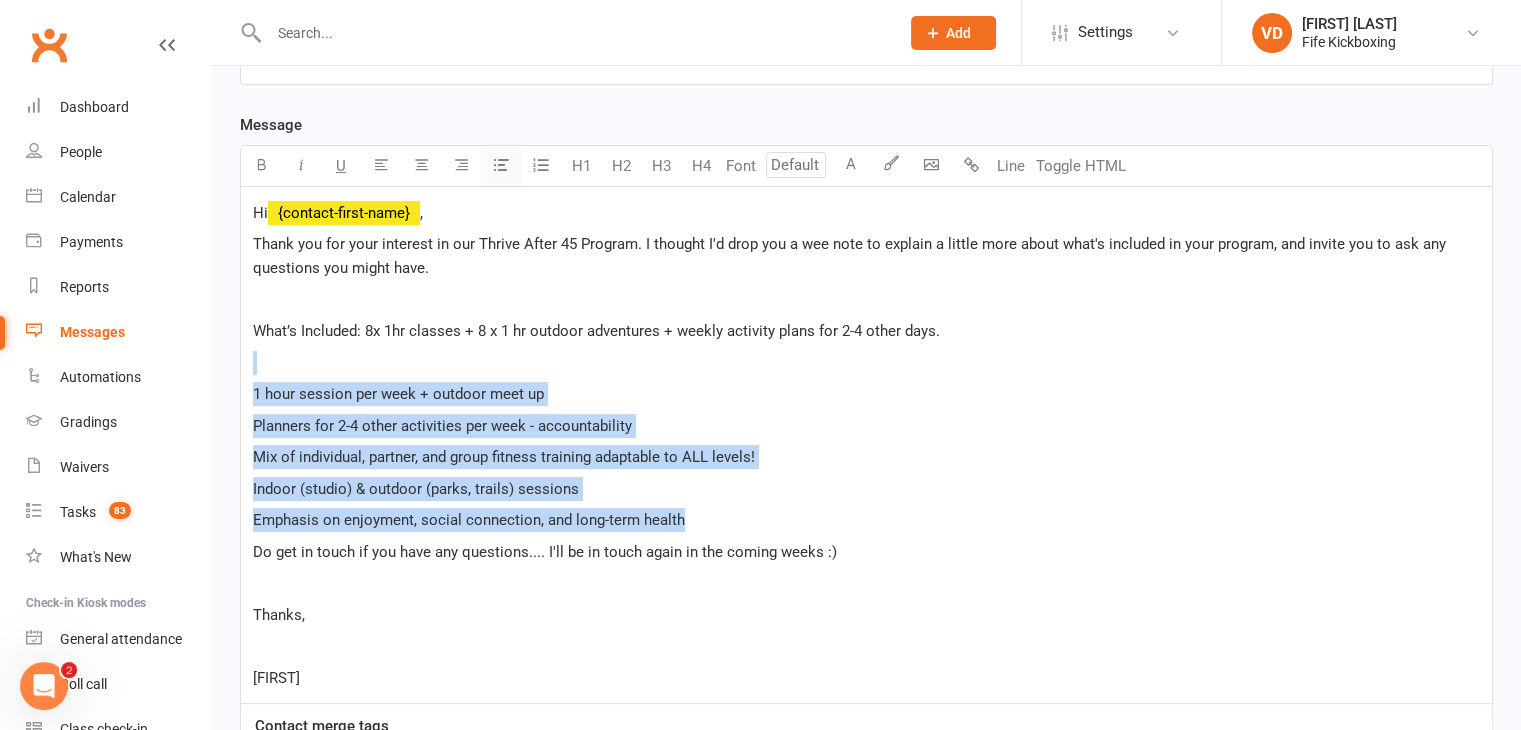 click at bounding box center (501, 164) 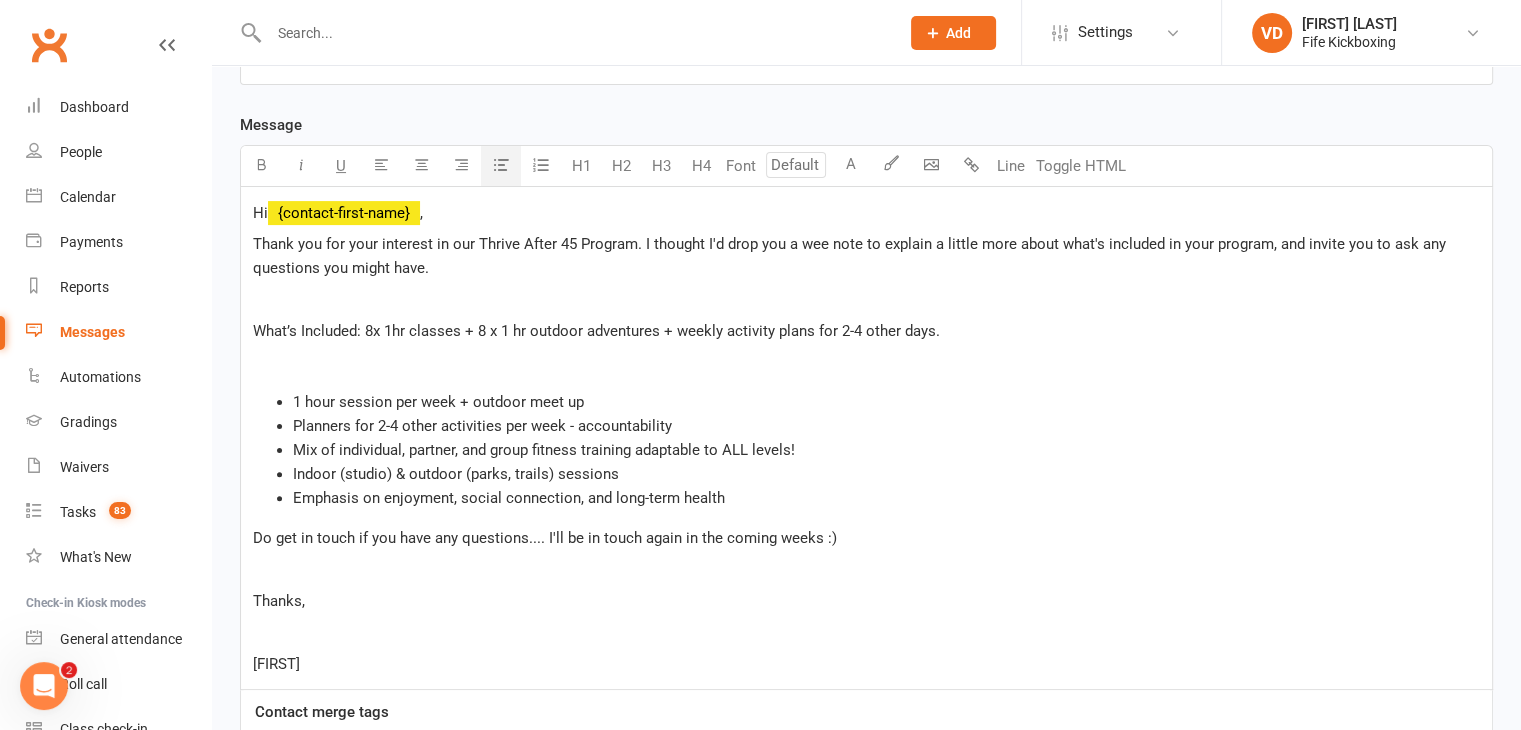 click on "﻿" at bounding box center [866, 363] 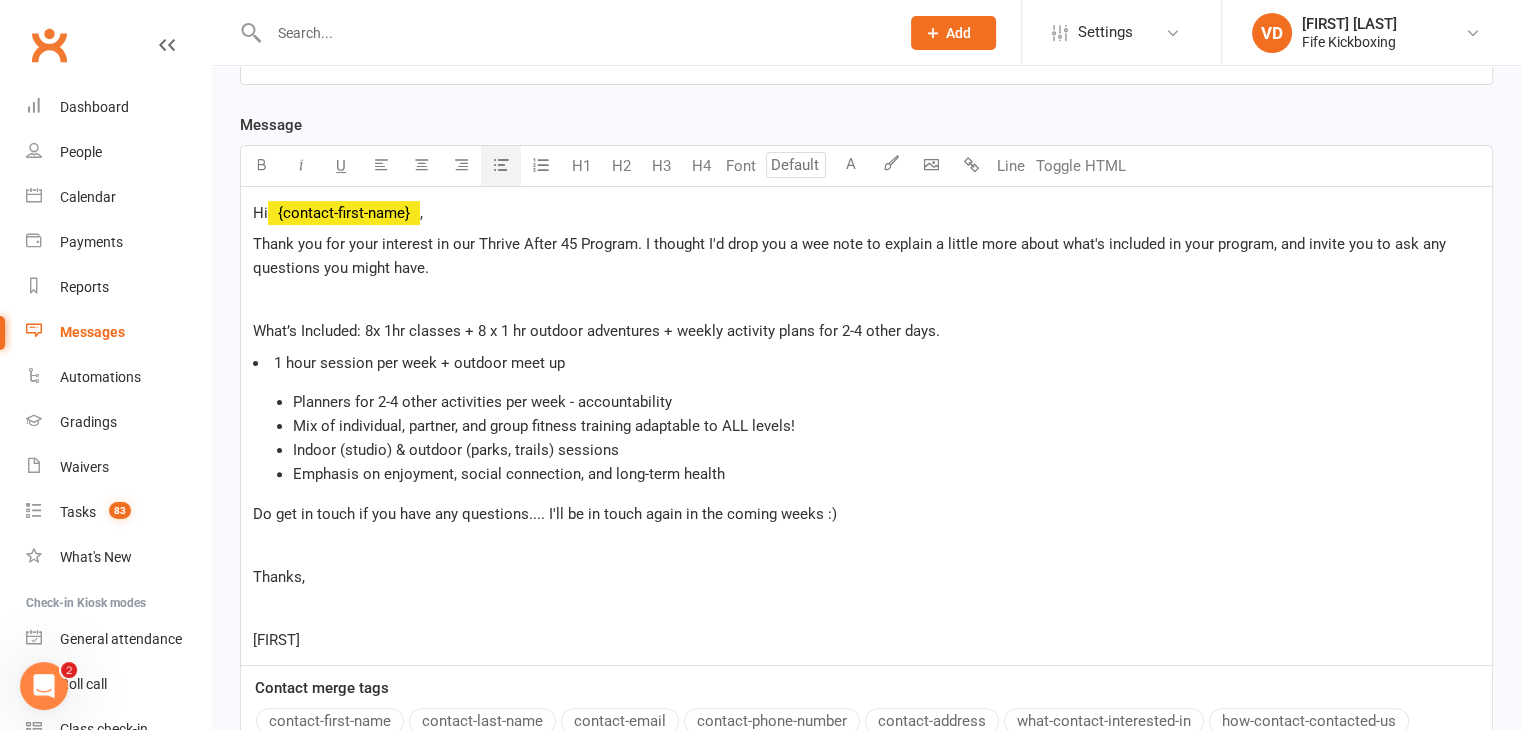 click on "Planners for 2-4 other activities per week - accountability Mix of individual, partner, and group fitness training adaptable to ALL levels! Indoor (studio) & outdoor (parks, trails) sessions Emphasis on enjoyment, social connection, and long-term health" at bounding box center (866, 438) 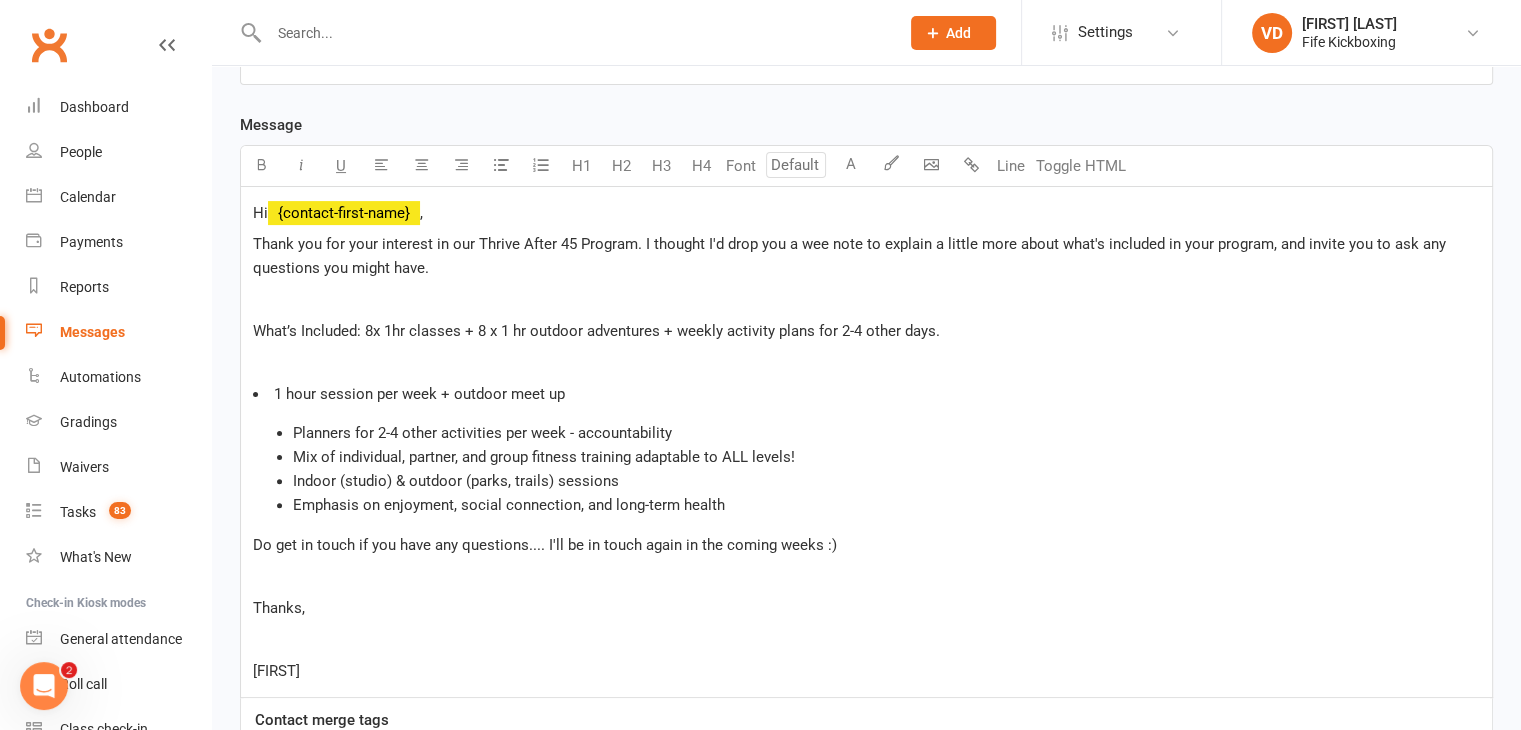 click on "Hi  ﻿ {contact-first-name} , Thank you for your interest in our Thrive After 45 Program. I thought I'd drop you a wee note to explain a little more about what's included in your program, and invite you to ask any questions you might have. ﻿ What’s Included: 8x 1hr classes + 8 x 1 hr outdoor adventures + weekly activity plans for 2-4 other days. ﻿ 1 hour session per week + outdoor meet up Planners for 2-4 other activities per week - accountability Mix of individual, partner, and group fitness training adaptable to ALL levels! Indoor (studio) & outdoor (parks, trails) sessions Emphasis on enjoyment, social connection, and long-term health Do get in touch if you have any questions.... I'll be in touch again in the coming weeks :) ﻿ Thanks, ﻿ [FIRST]" at bounding box center (866, 442) 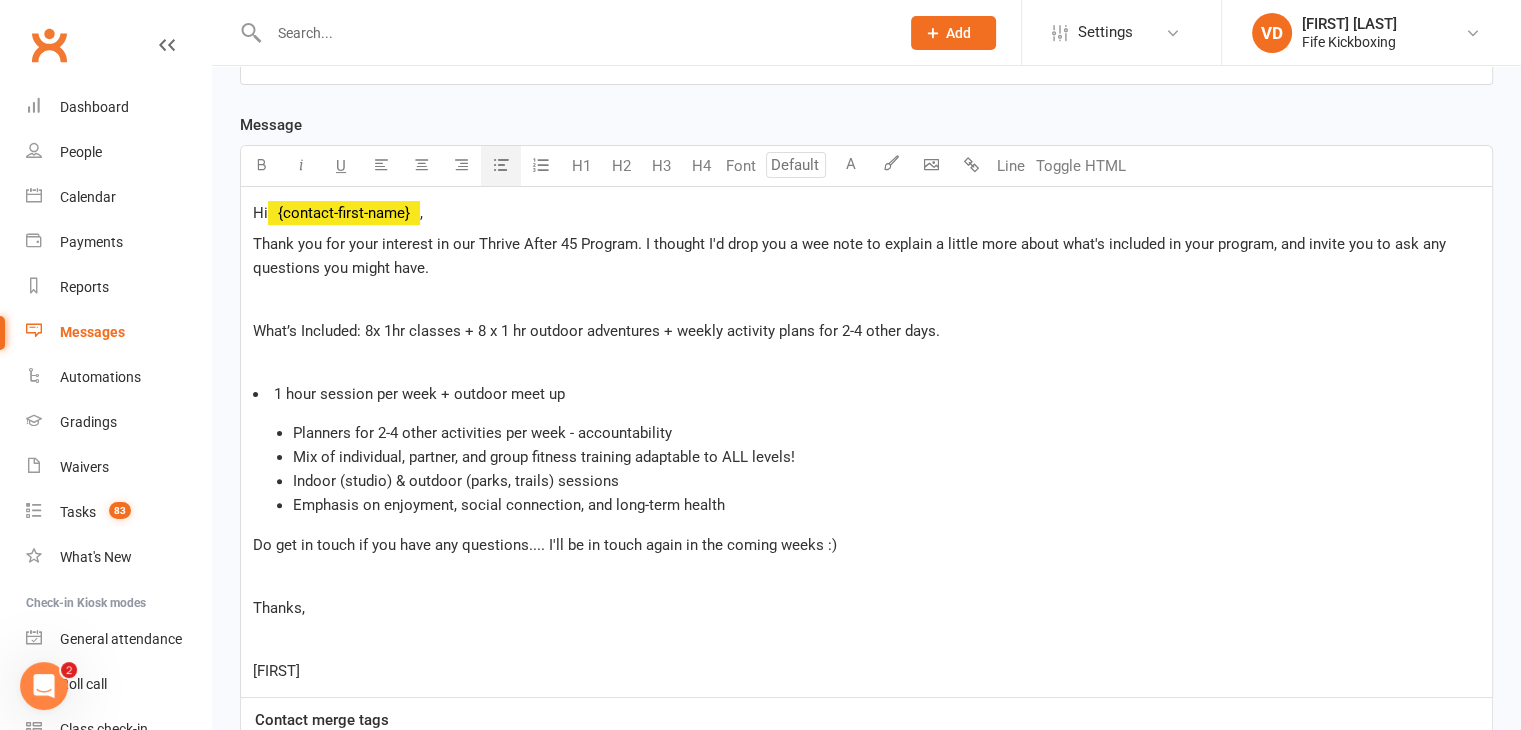 click on "1 hour session per week + outdoor meet up" at bounding box center (866, 394) 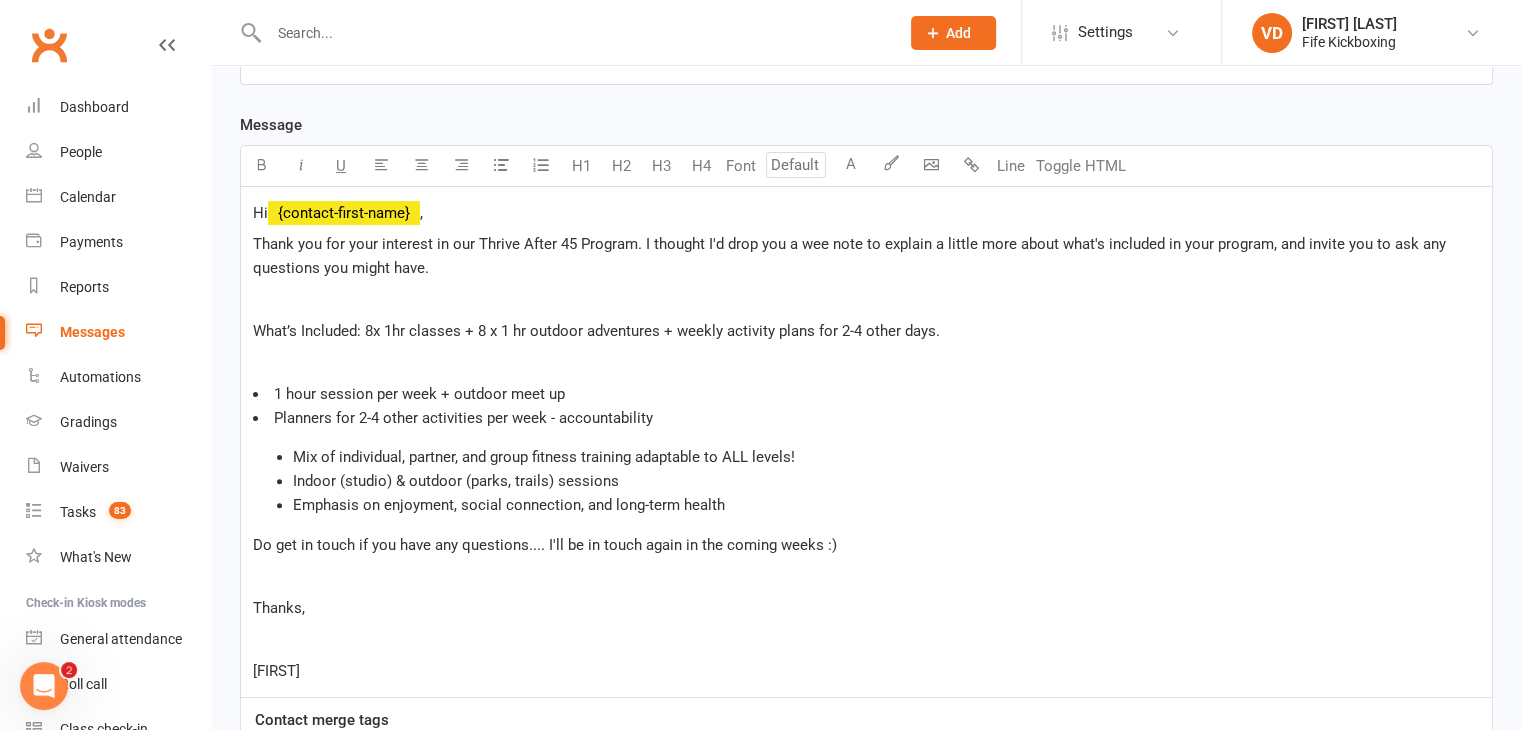 click on "Planners for 2-4 other activities per week - accountability" at bounding box center (463, 418) 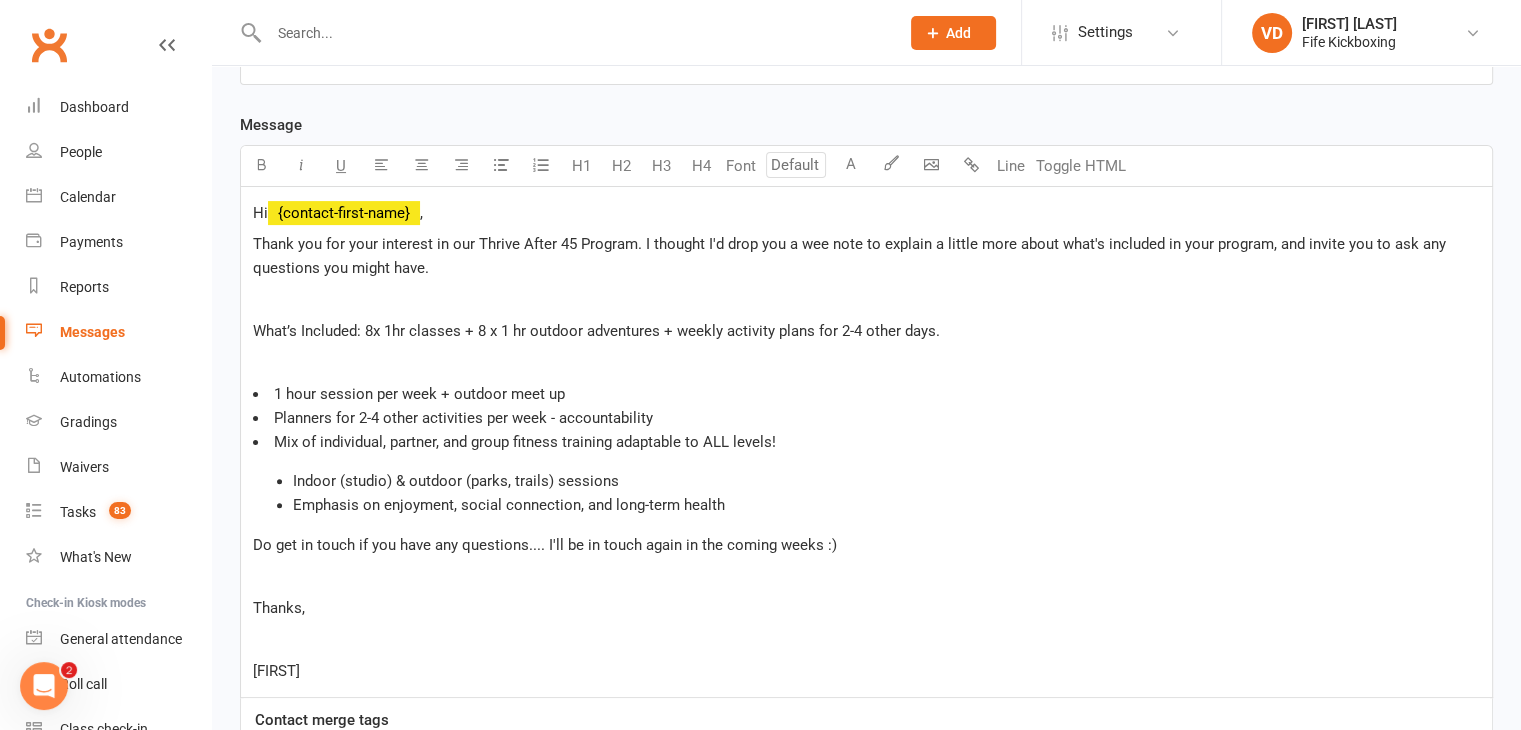 click on "Mix of individual, partner, and group fitness training adaptable to ALL levels!" at bounding box center [866, 442] 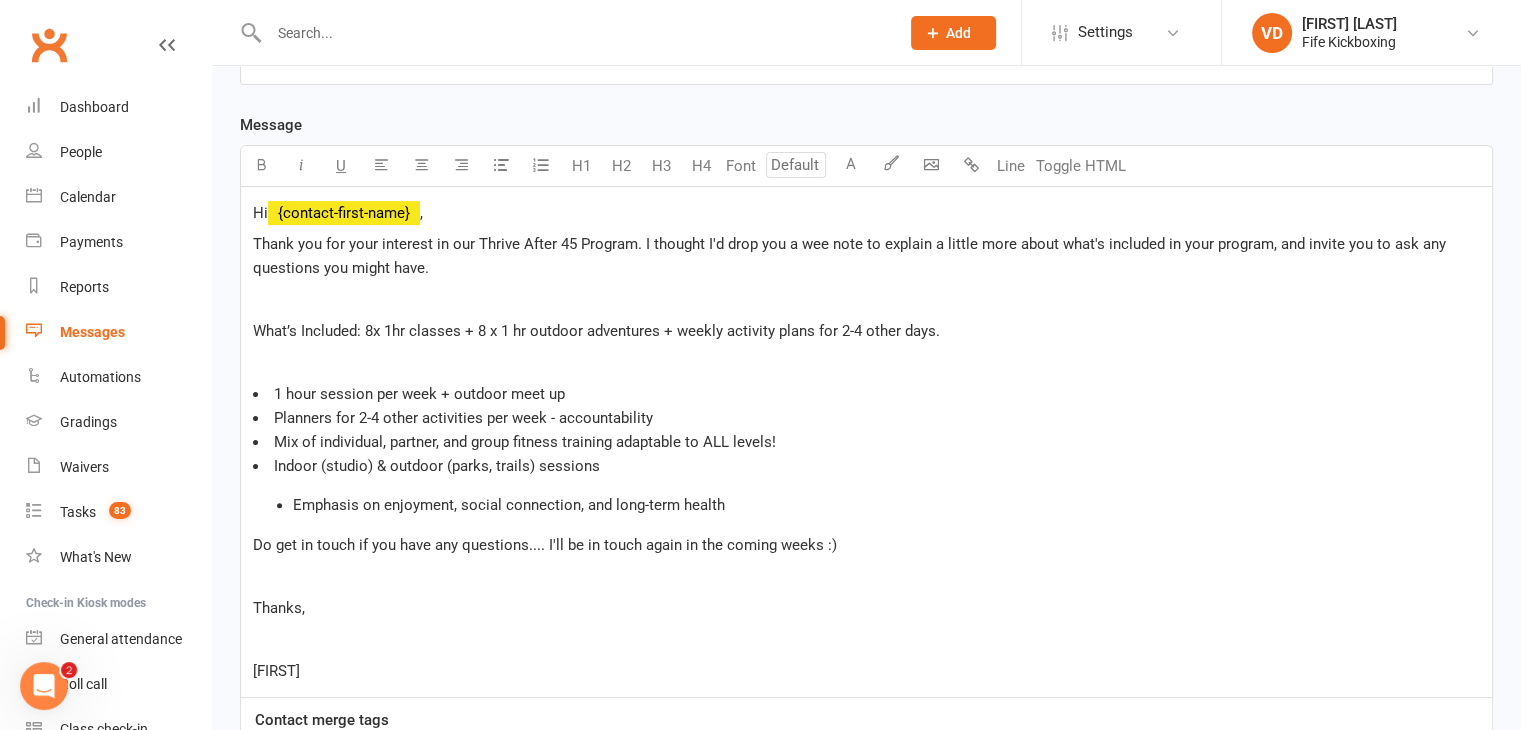click on "Indoor (studio) & outdoor (parks, trails) sessions" at bounding box center (866, 466) 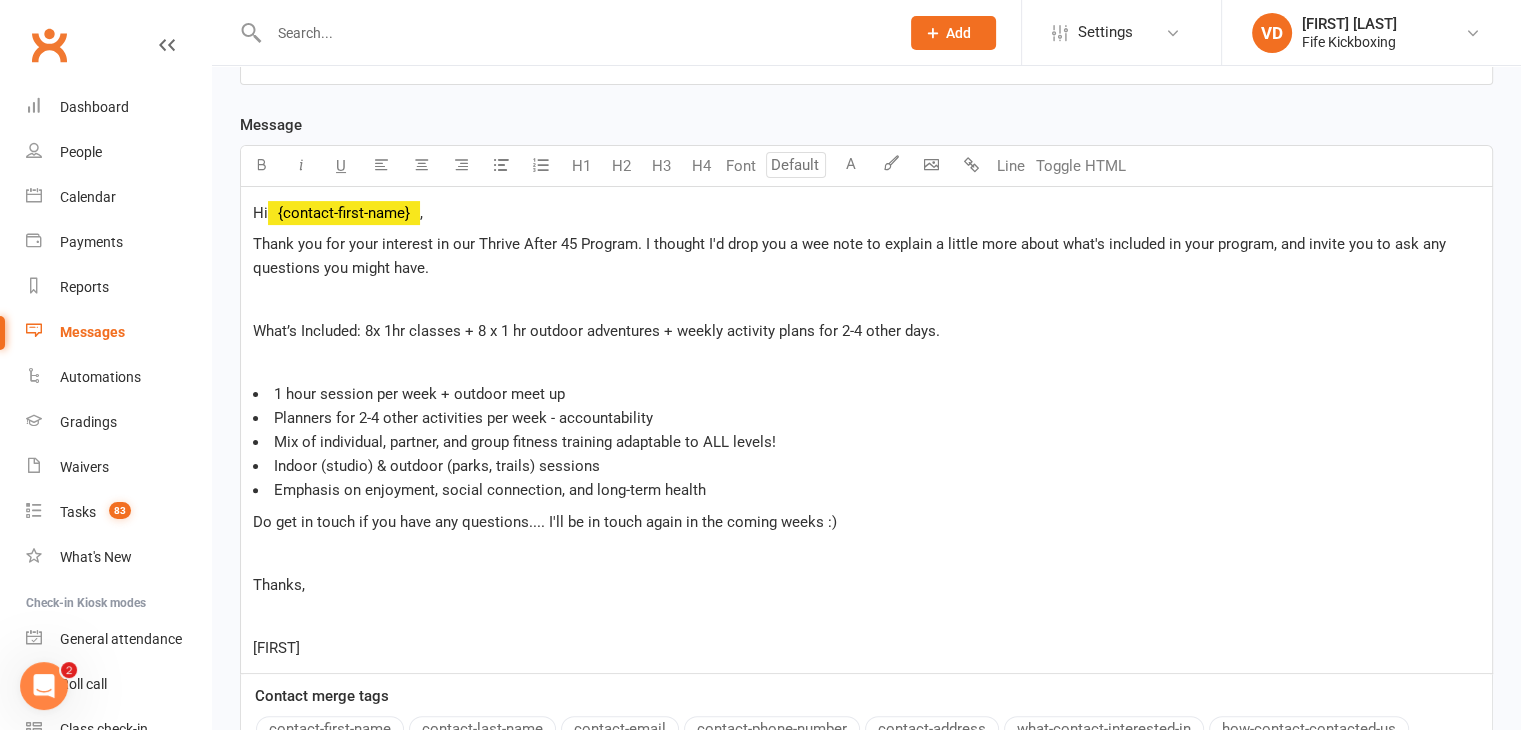 click on "﻿" at bounding box center (866, 363) 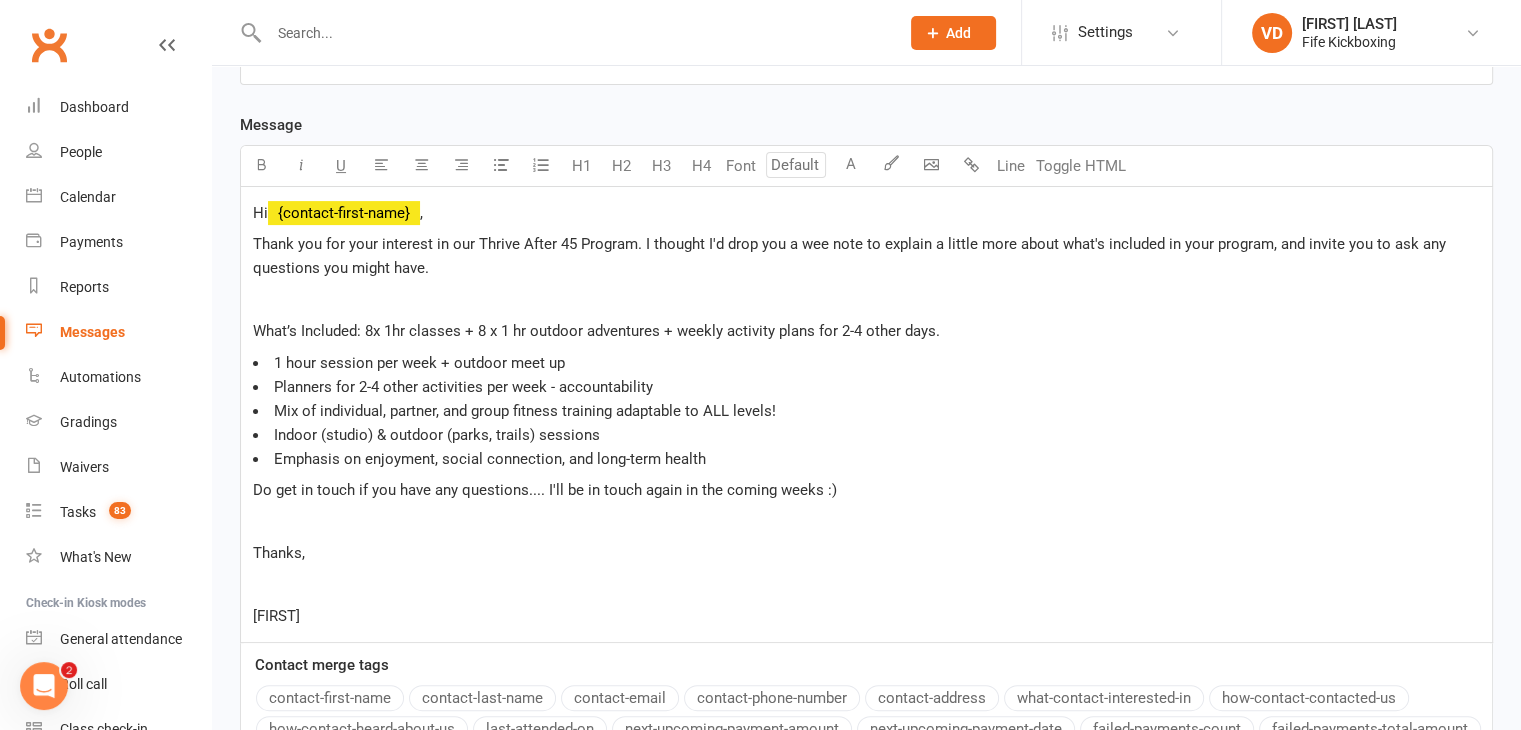 click on "﻿" at bounding box center [866, 300] 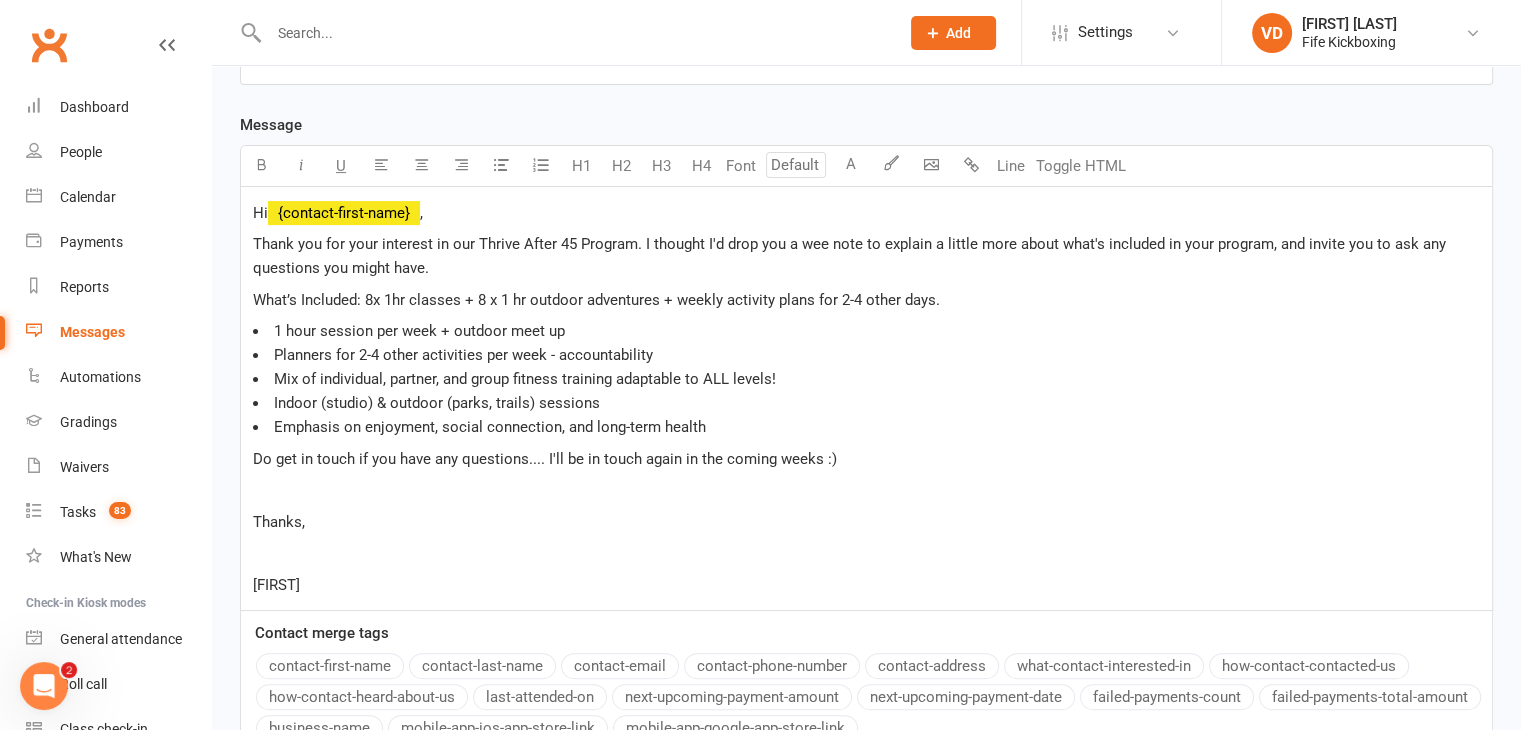 click on "﻿" at bounding box center (866, 490) 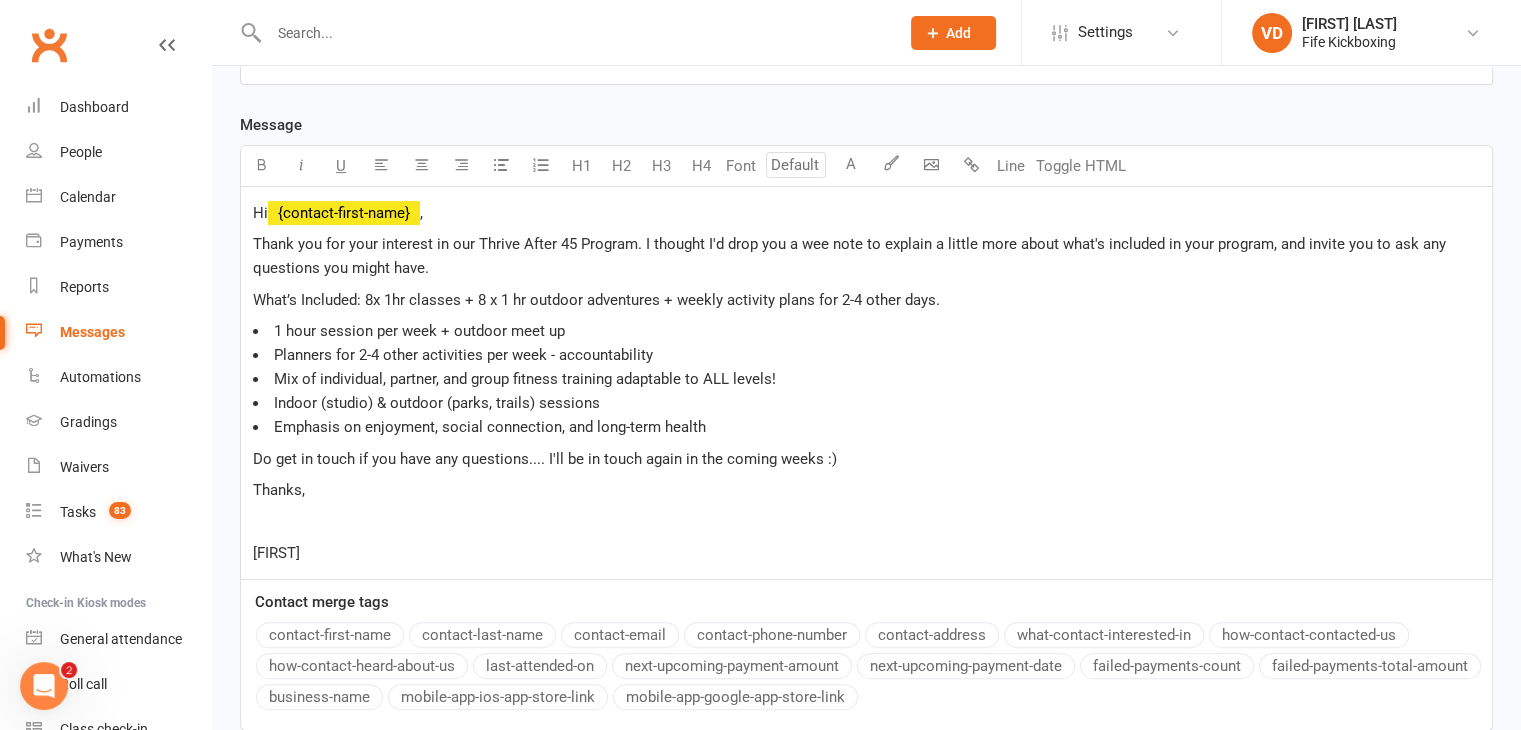 click on "﻿" at bounding box center [866, 522] 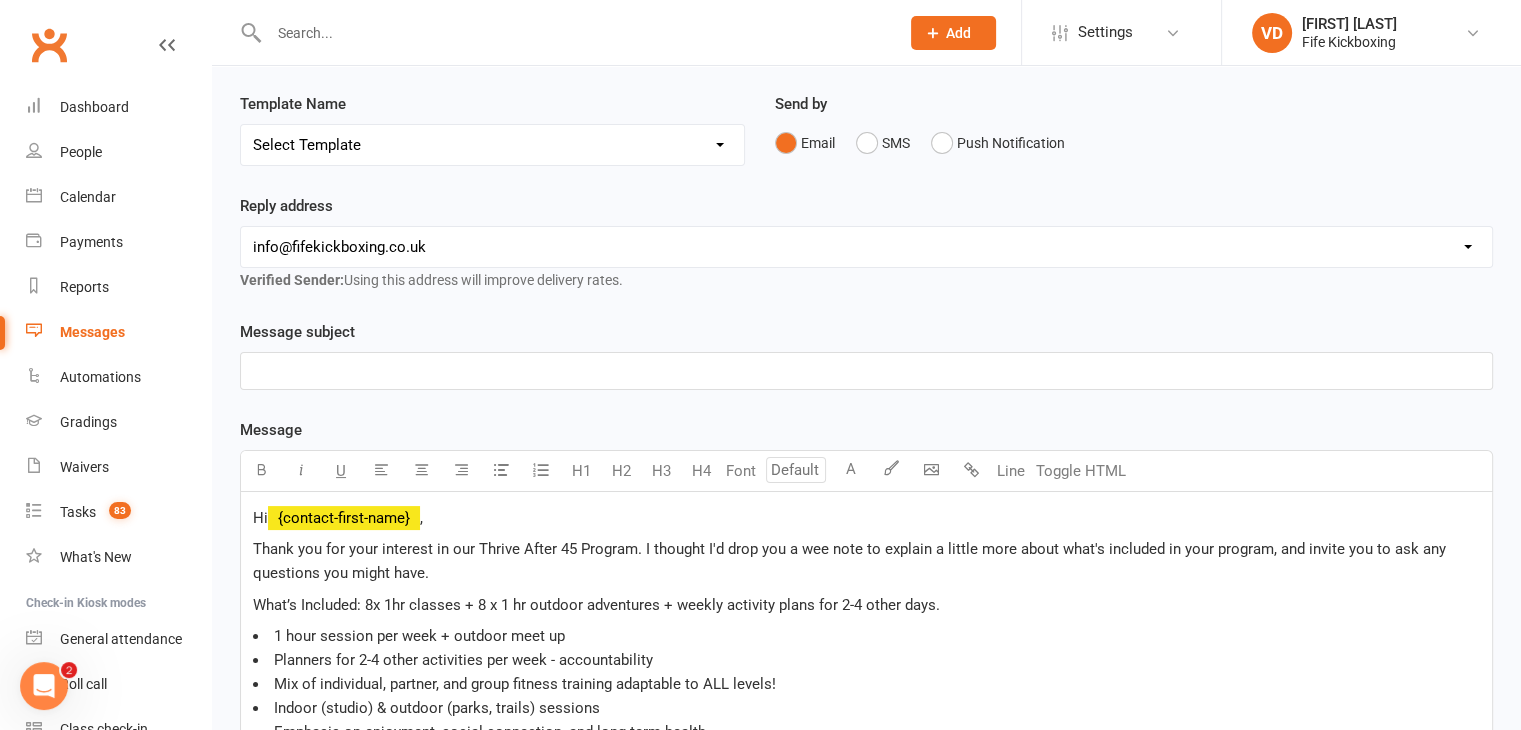 scroll, scrollTop: 81, scrollLeft: 0, axis: vertical 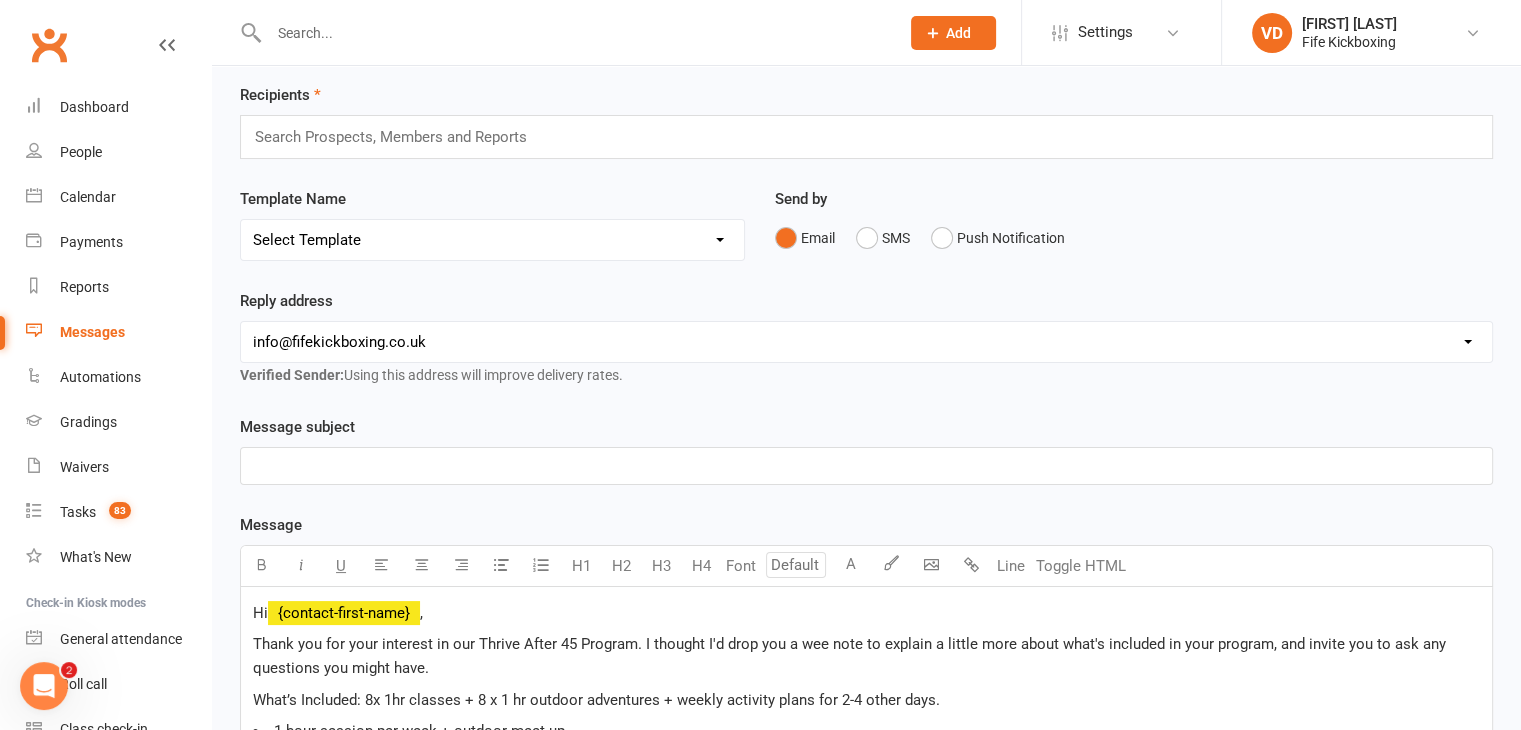 click on "﻿" at bounding box center (866, 466) 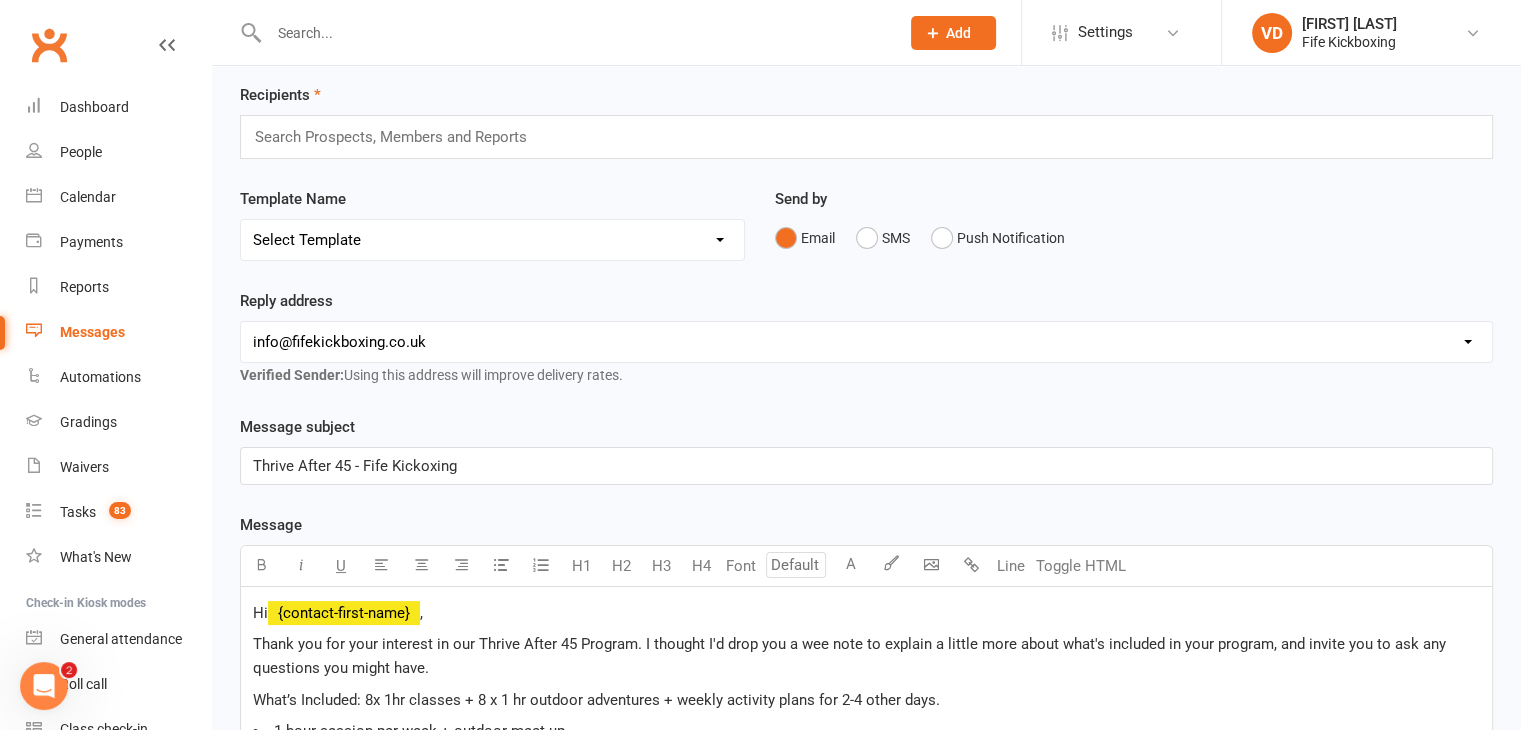click on "Thrive After 45 - Fife Kickoxing" at bounding box center (355, 466) 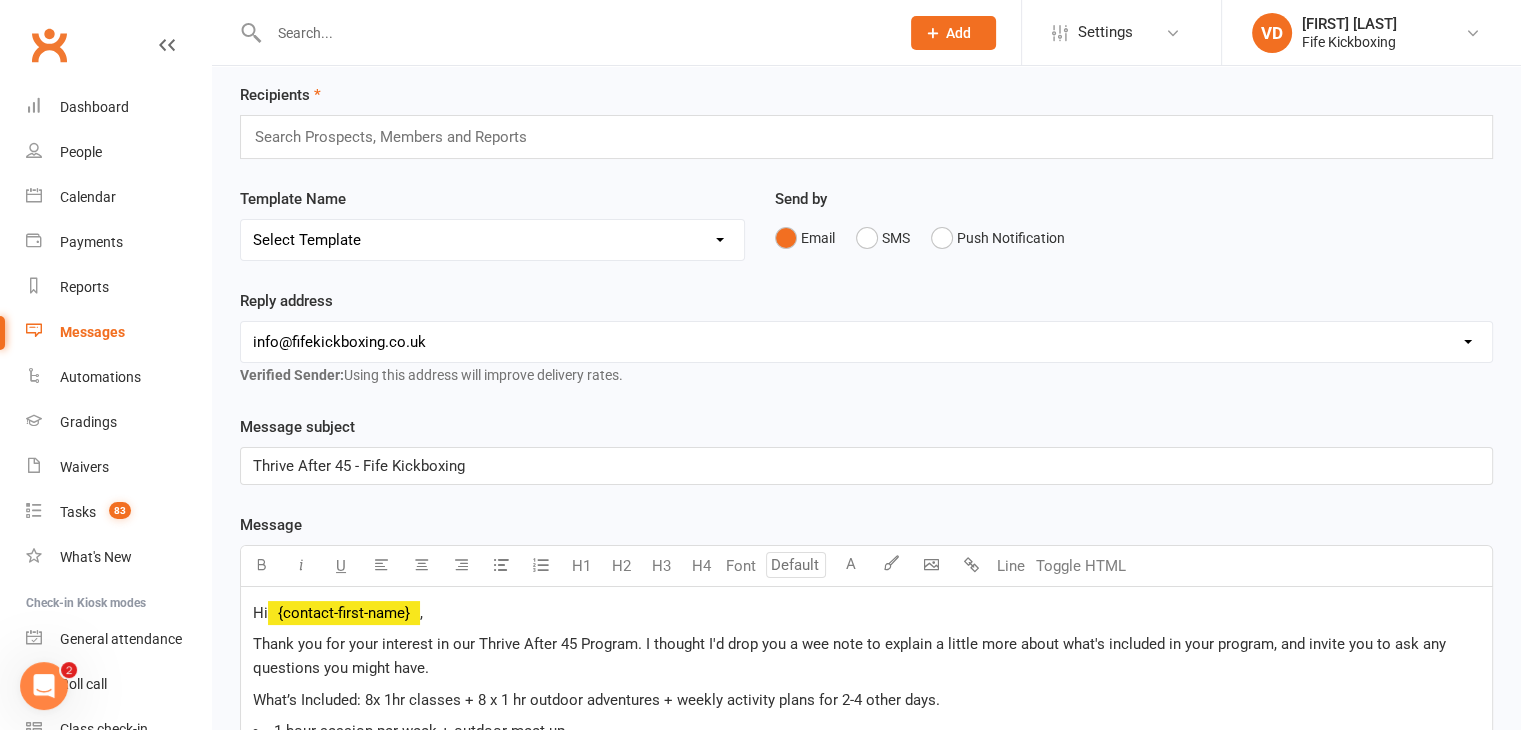 click at bounding box center (399, 137) 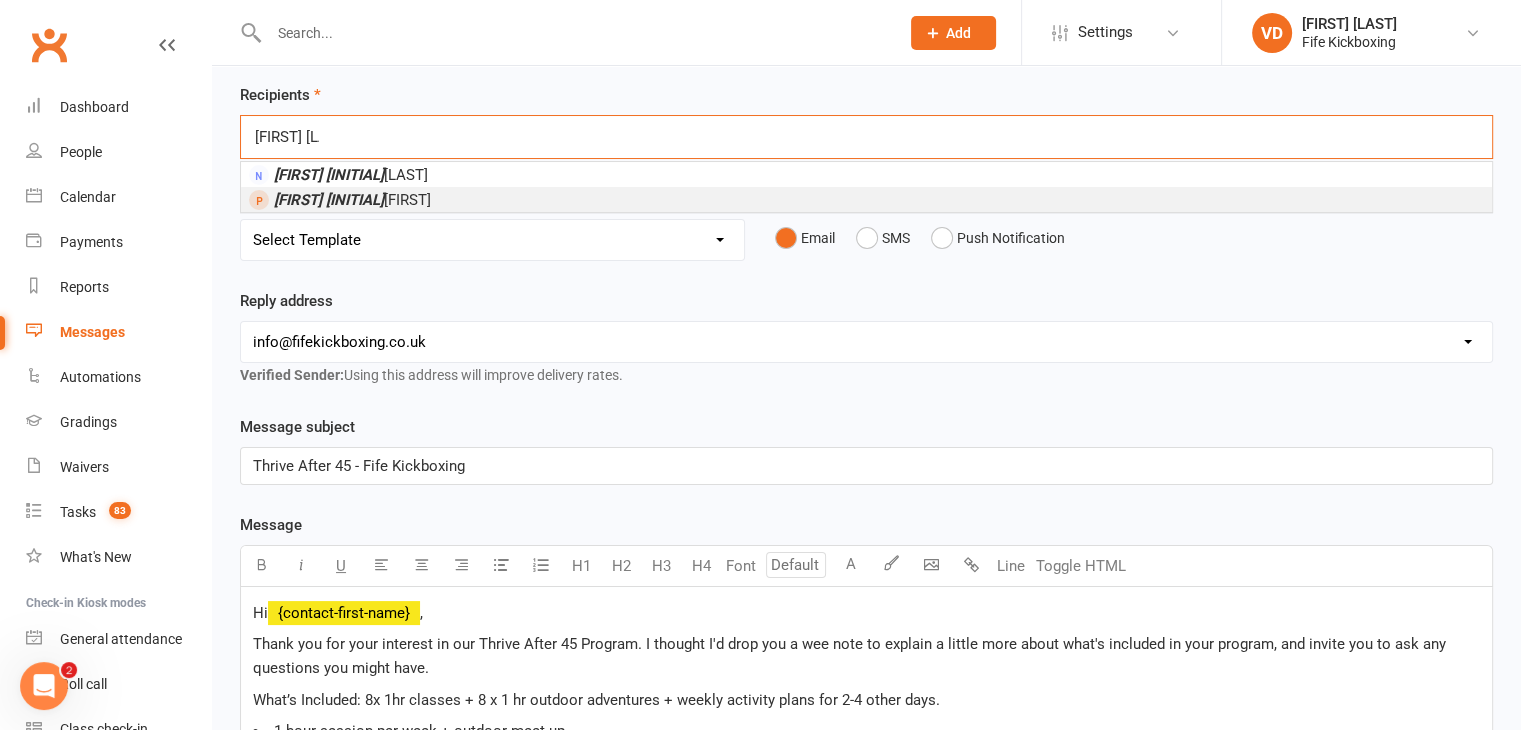 type on "[FIRST] [LAST]" 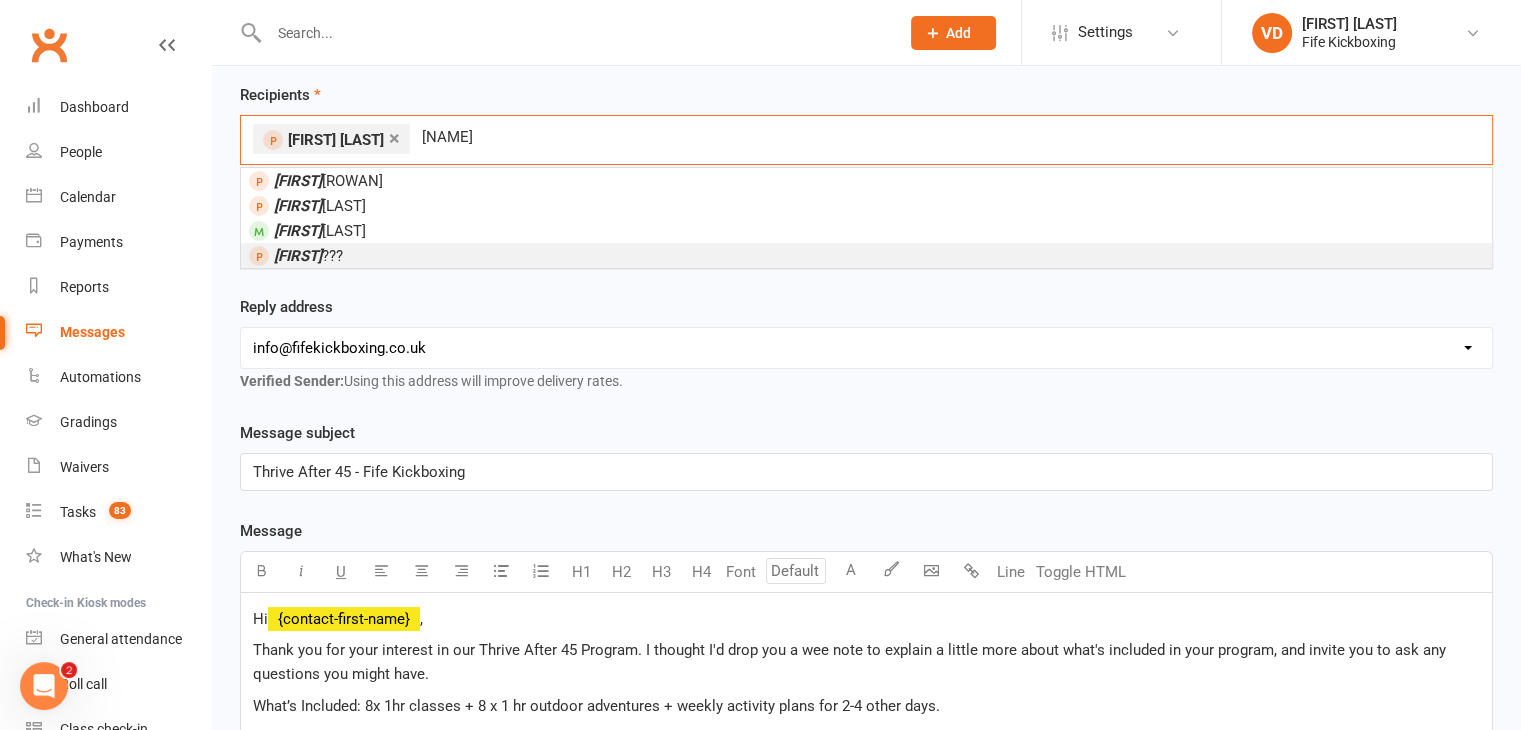 type on "[NAME]" 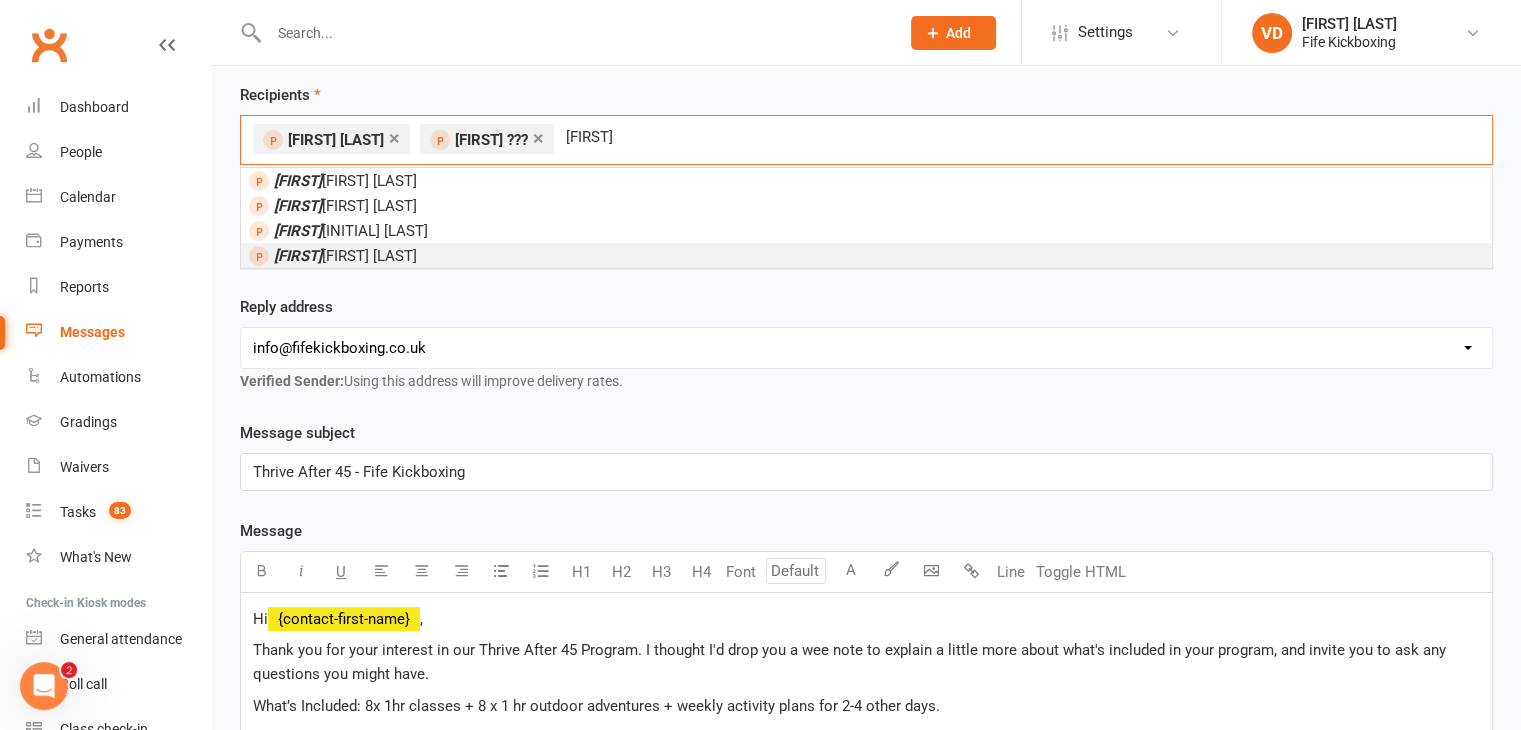 type on "[FIRST]" 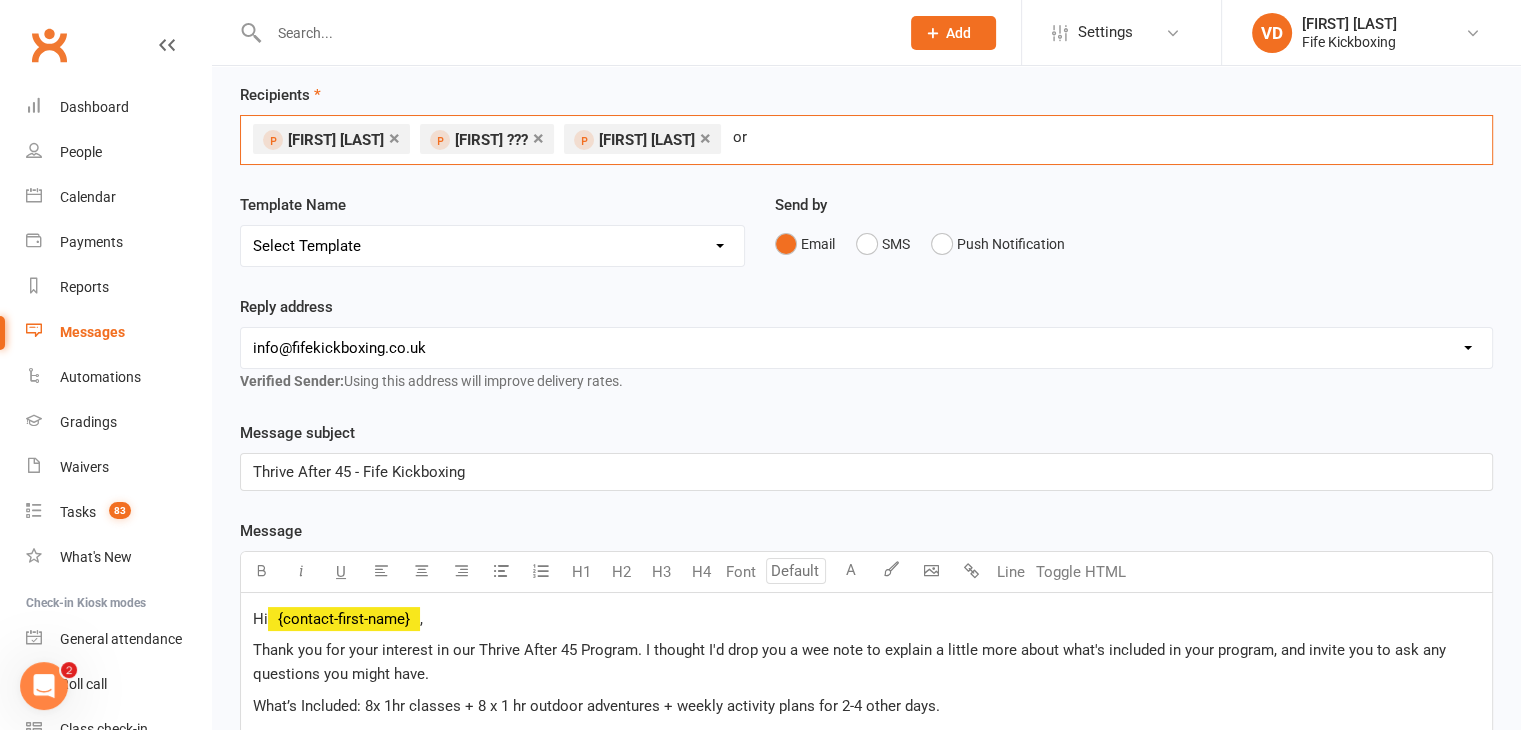 type on "o" 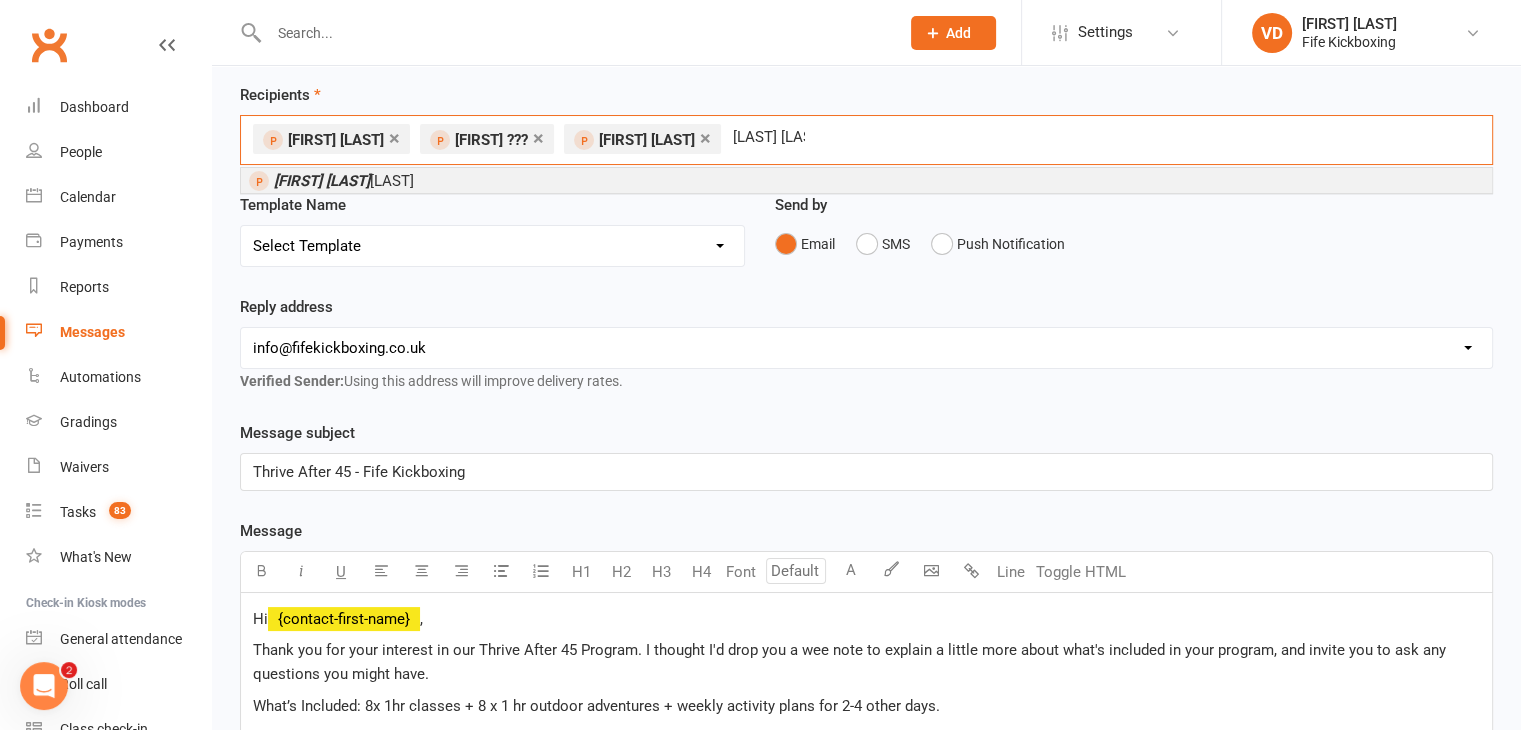 type on "[LAST] [LAST]" 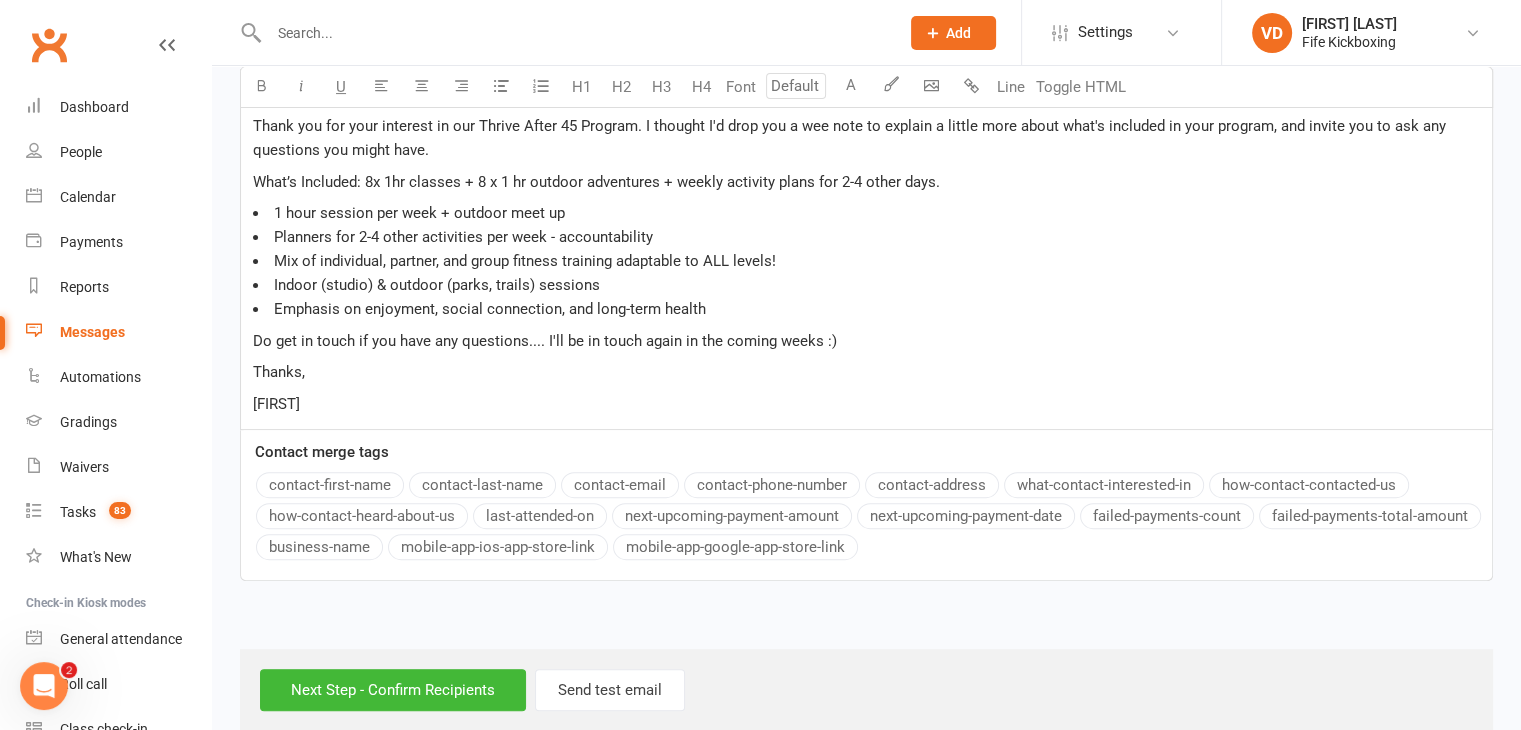 scroll, scrollTop: 631, scrollLeft: 0, axis: vertical 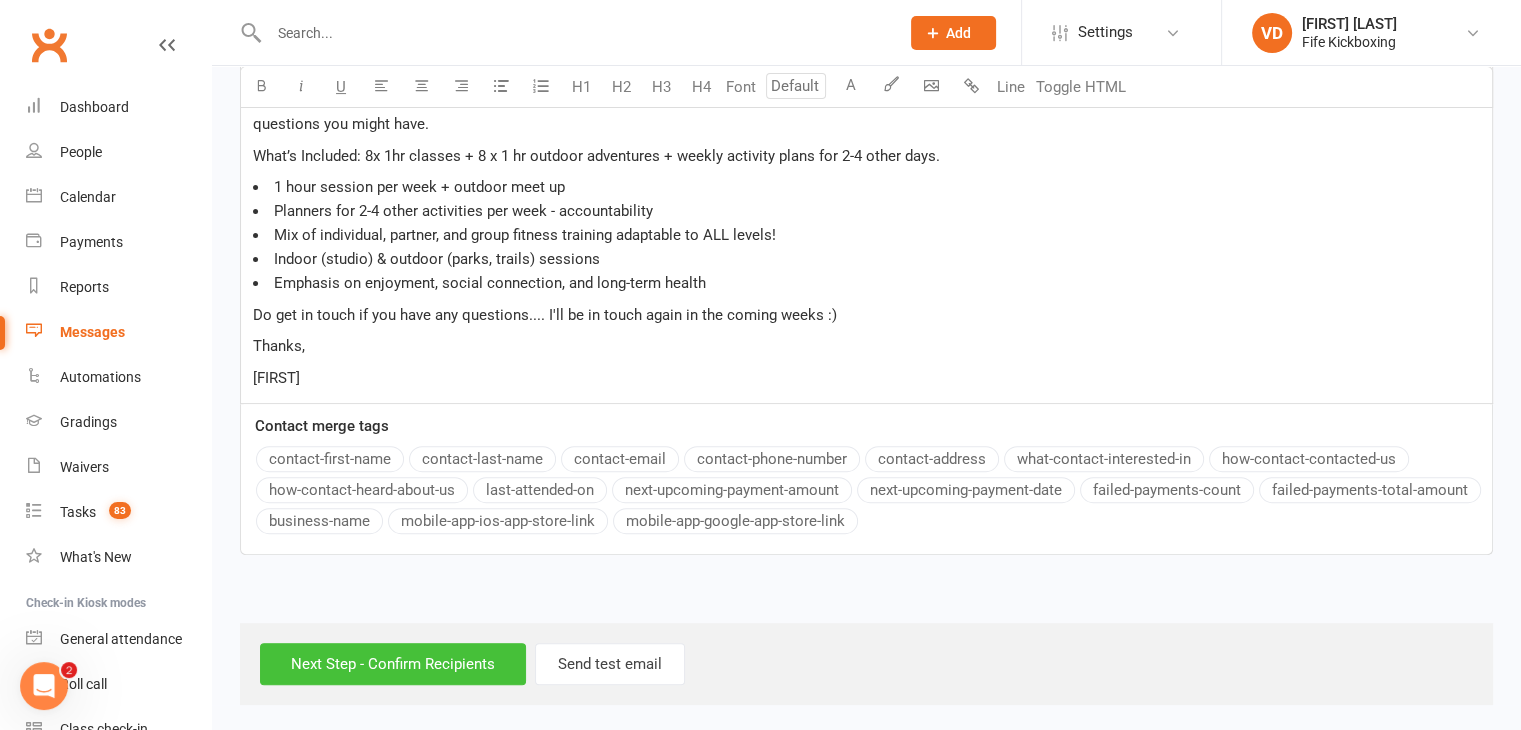 click on "Next Step - Confirm Recipients" at bounding box center [393, 664] 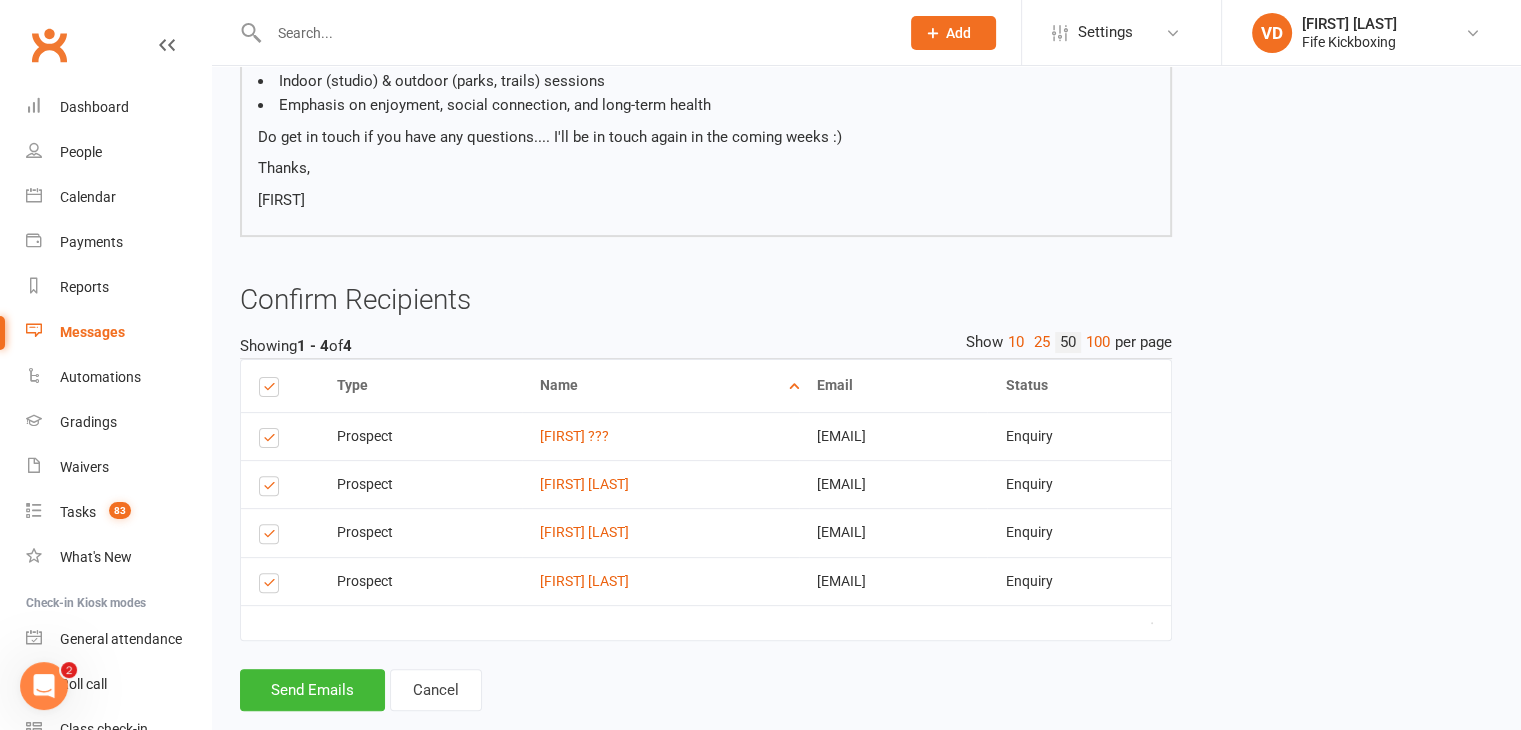 scroll, scrollTop: 530, scrollLeft: 0, axis: vertical 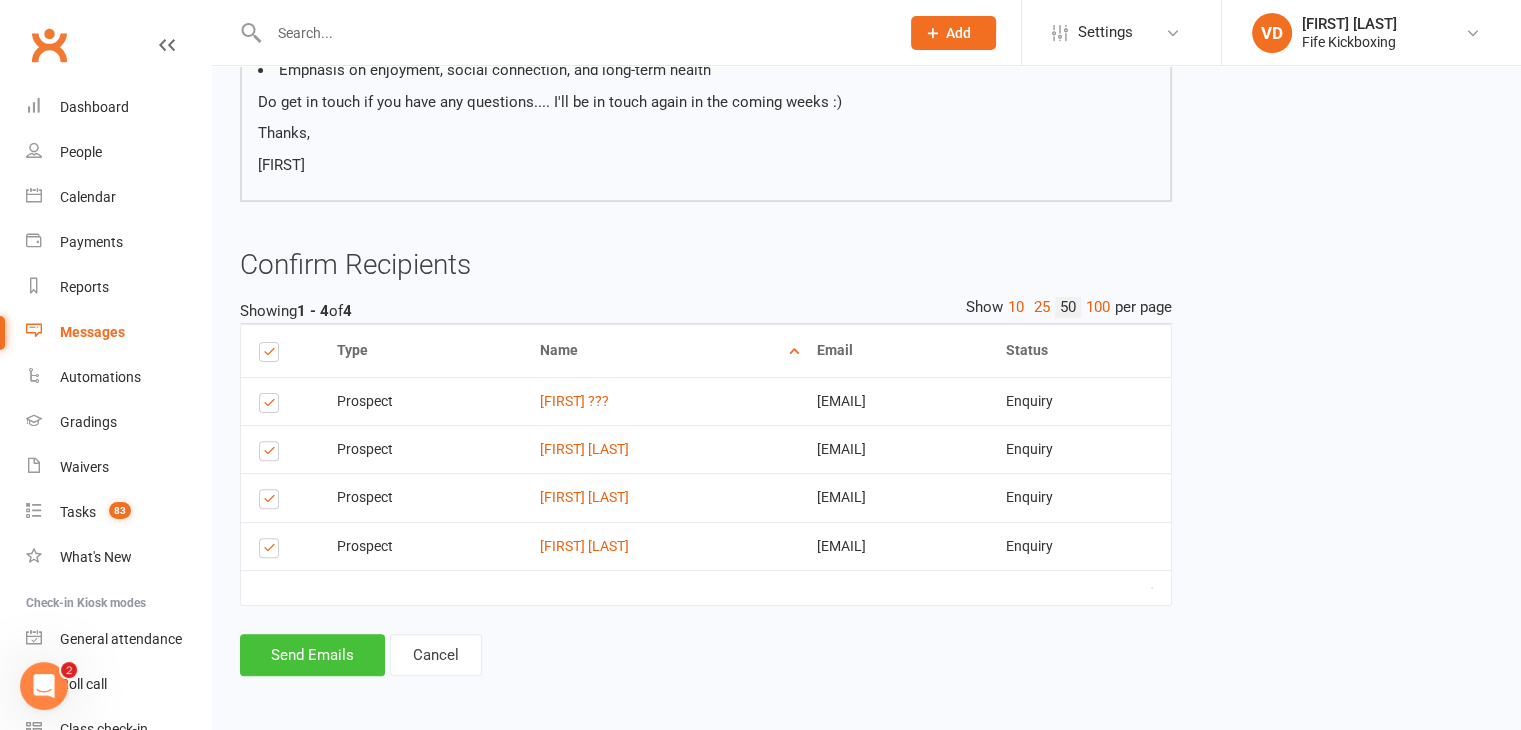 click on "Send Emails" at bounding box center [312, 655] 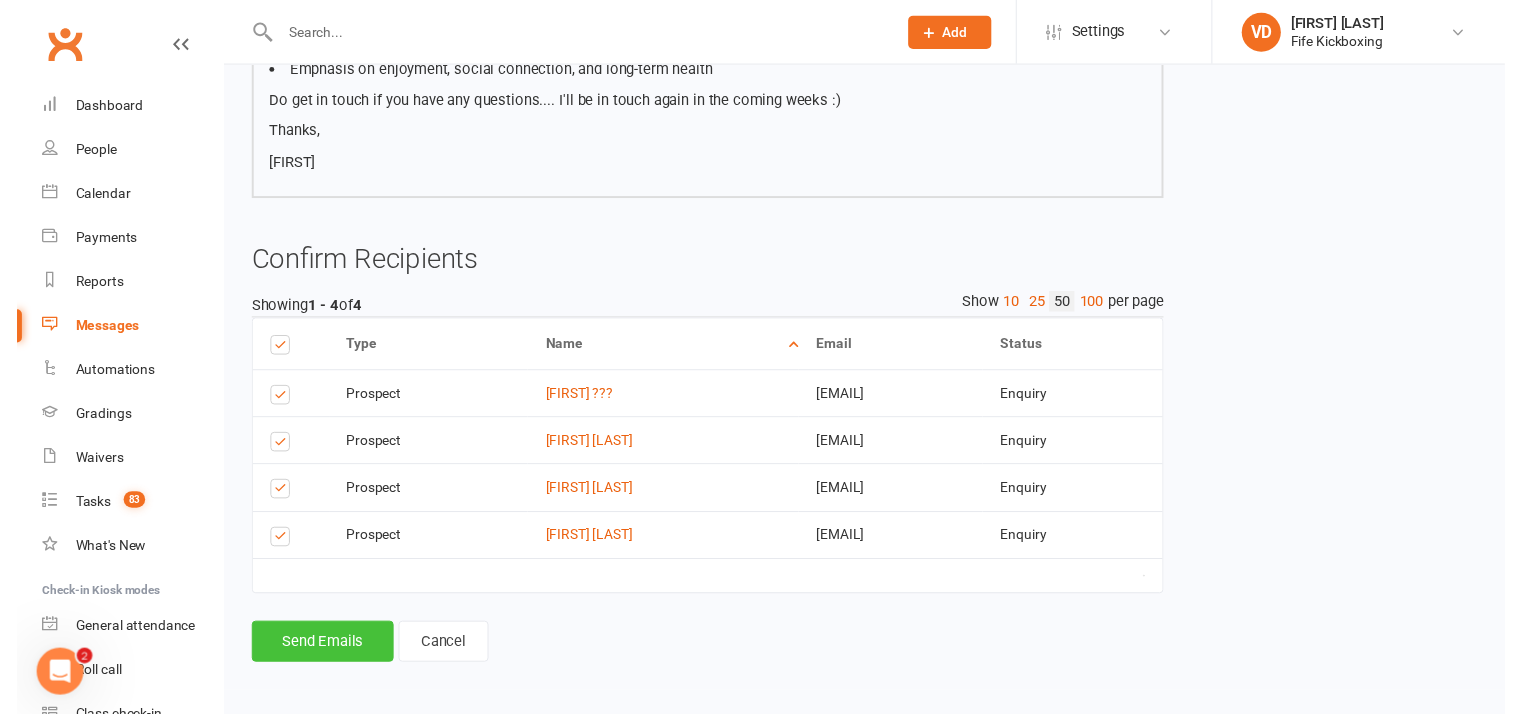 scroll, scrollTop: 521, scrollLeft: 0, axis: vertical 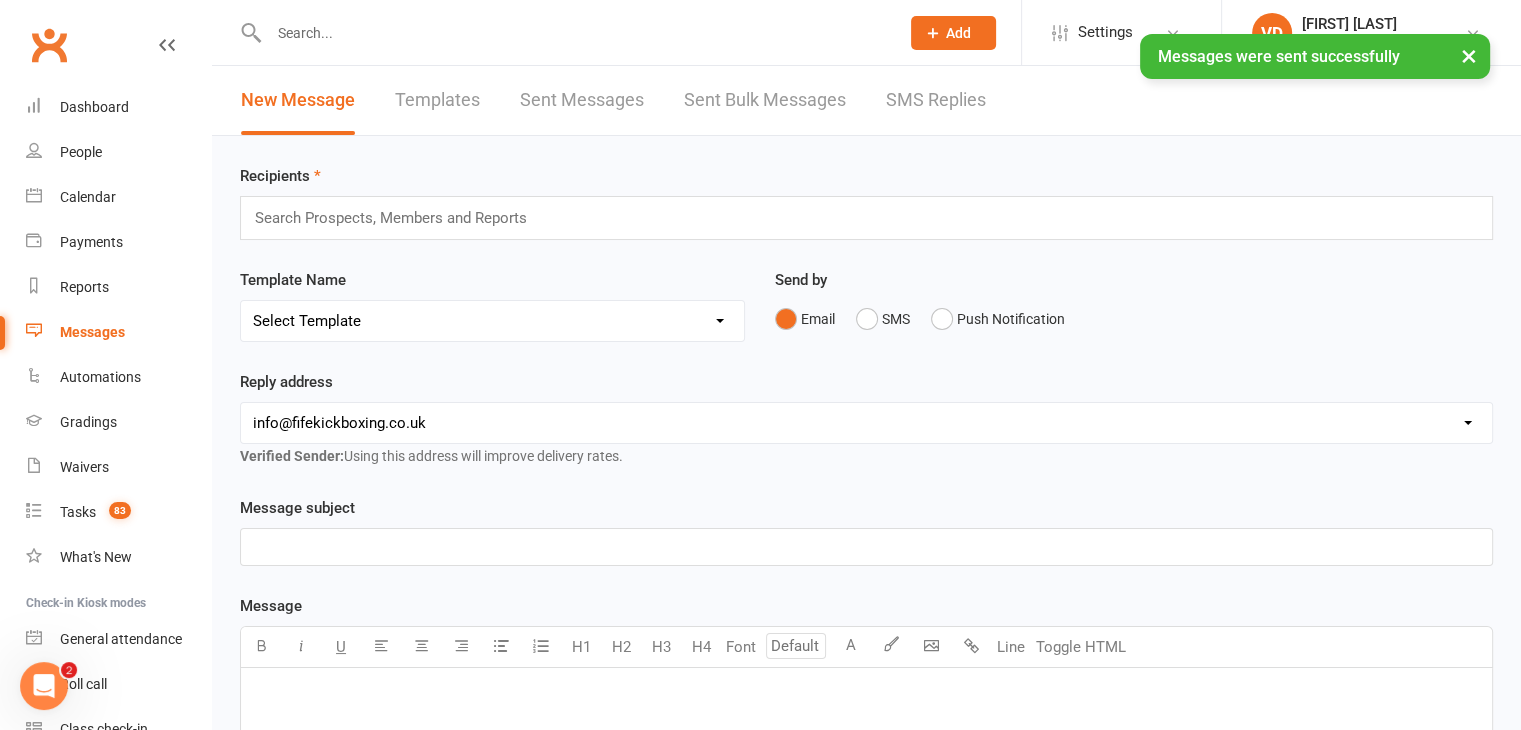 click on "Sent Messages" at bounding box center [582, 100] 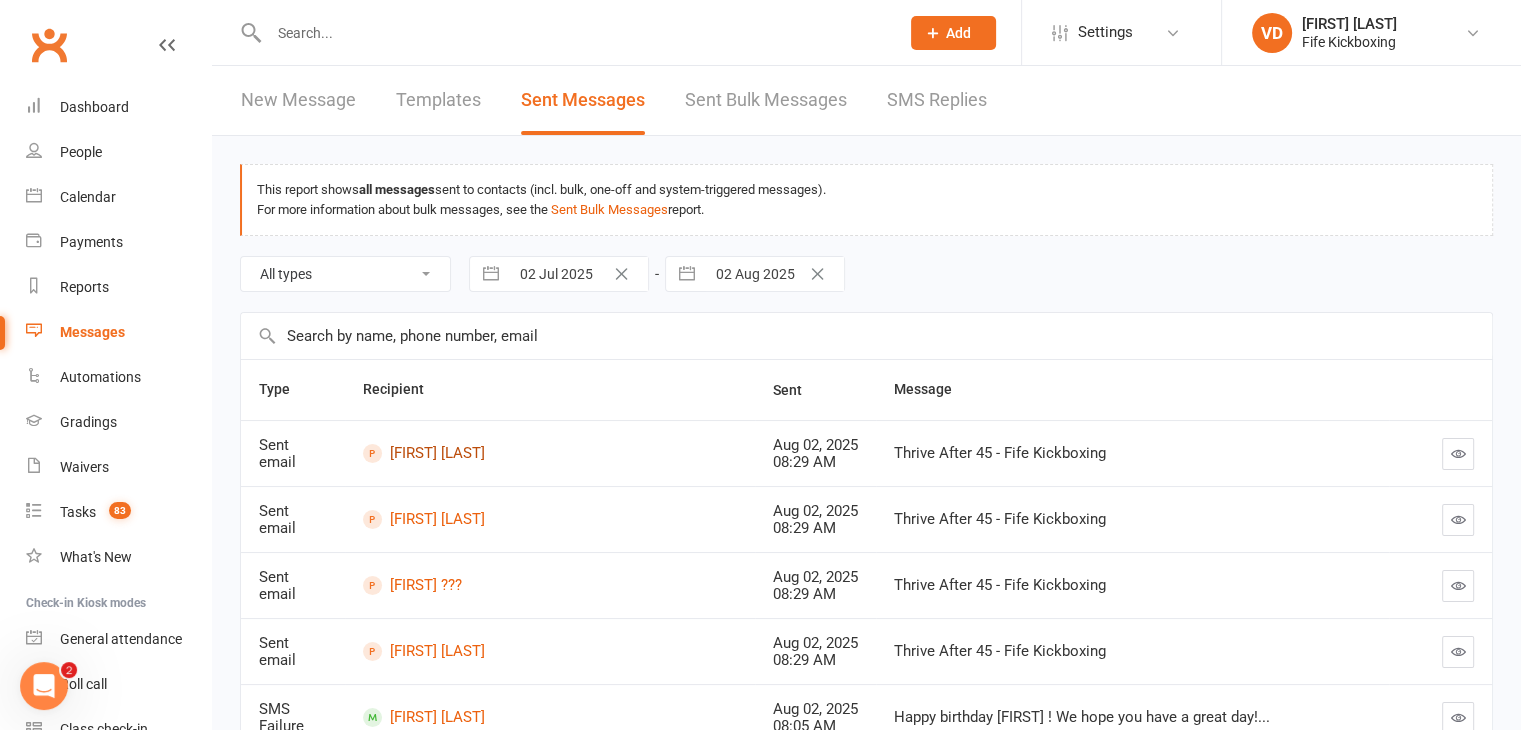 click on "[FIRST] [LAST]" at bounding box center [550, 453] 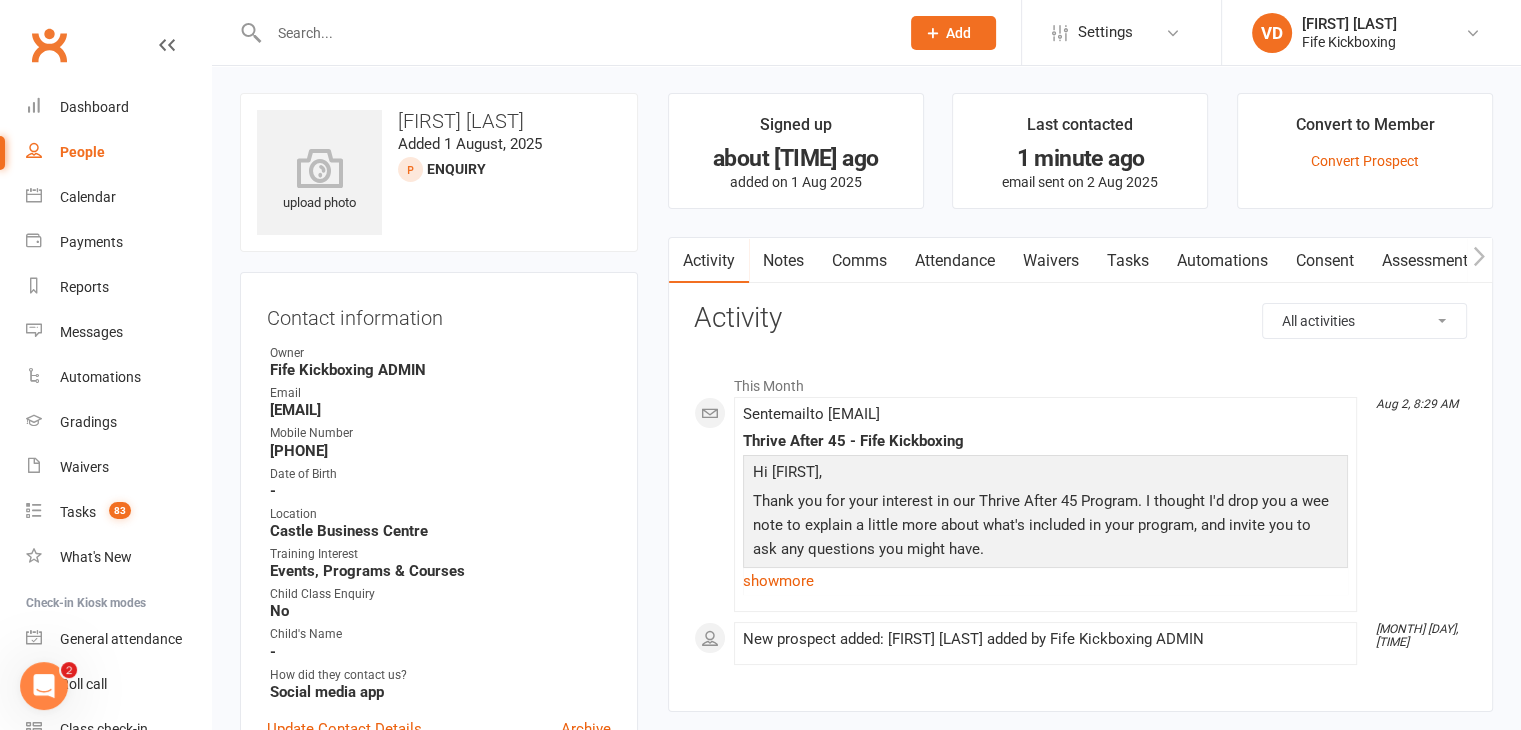scroll, scrollTop: 0, scrollLeft: 0, axis: both 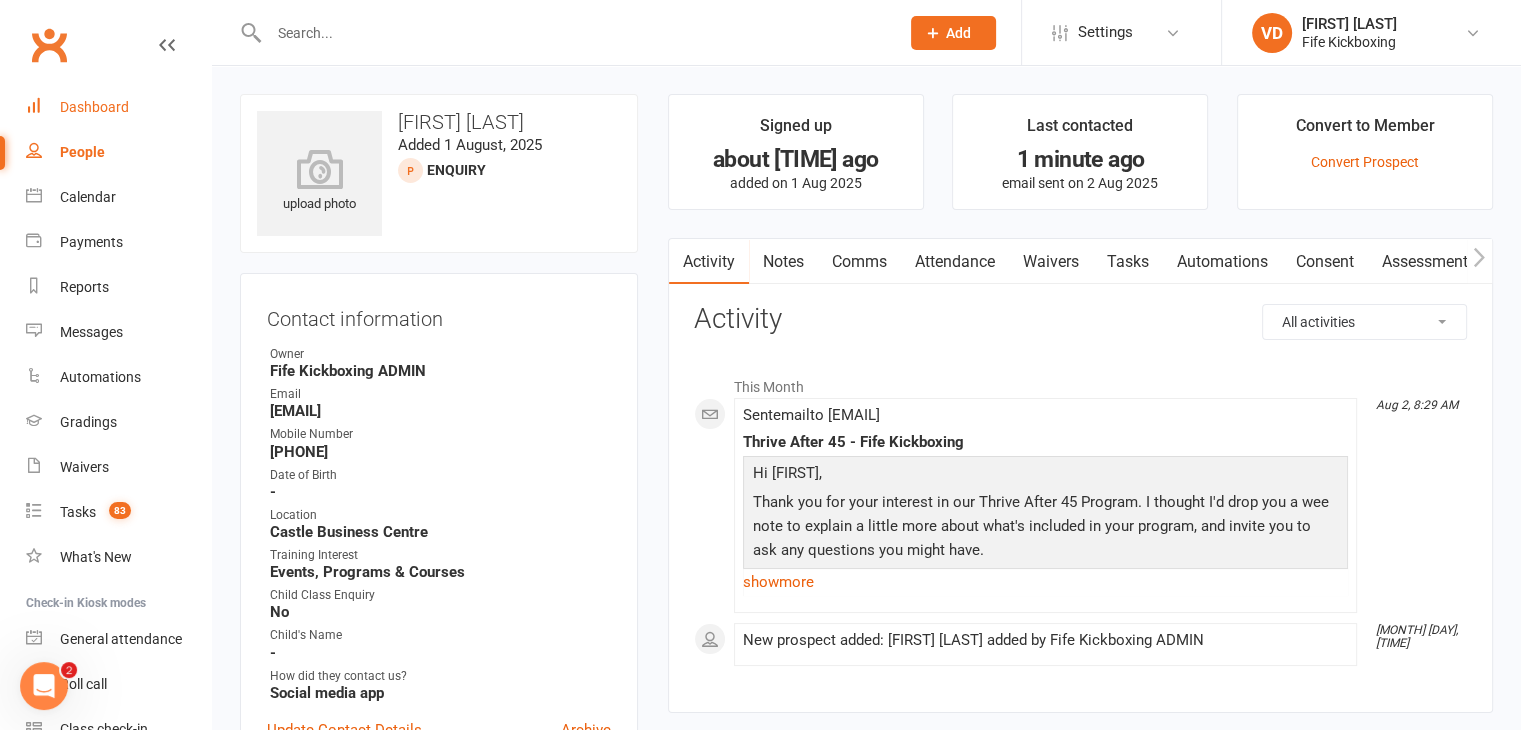 click on "Dashboard" at bounding box center [94, 107] 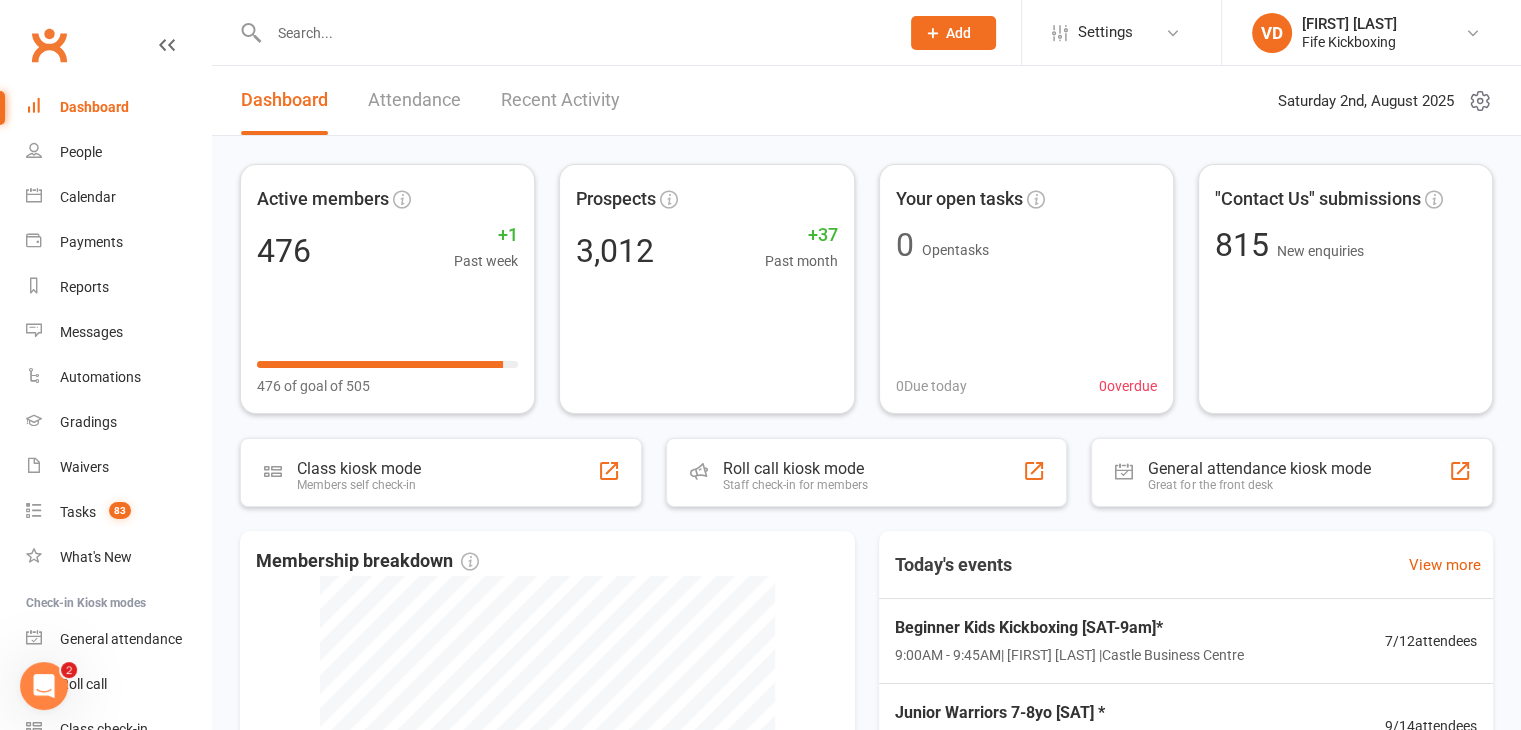 click at bounding box center [574, 33] 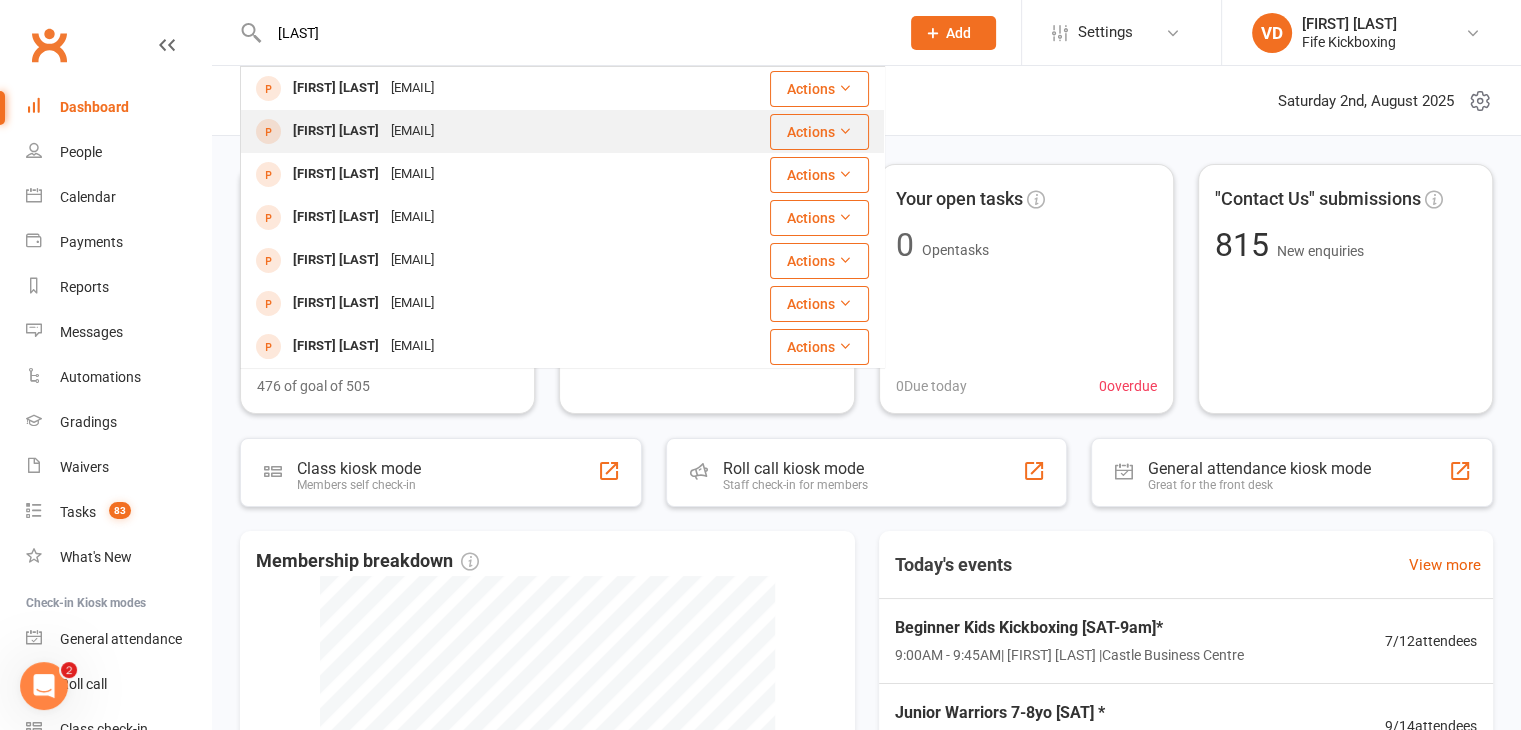 type on "[LAST]" 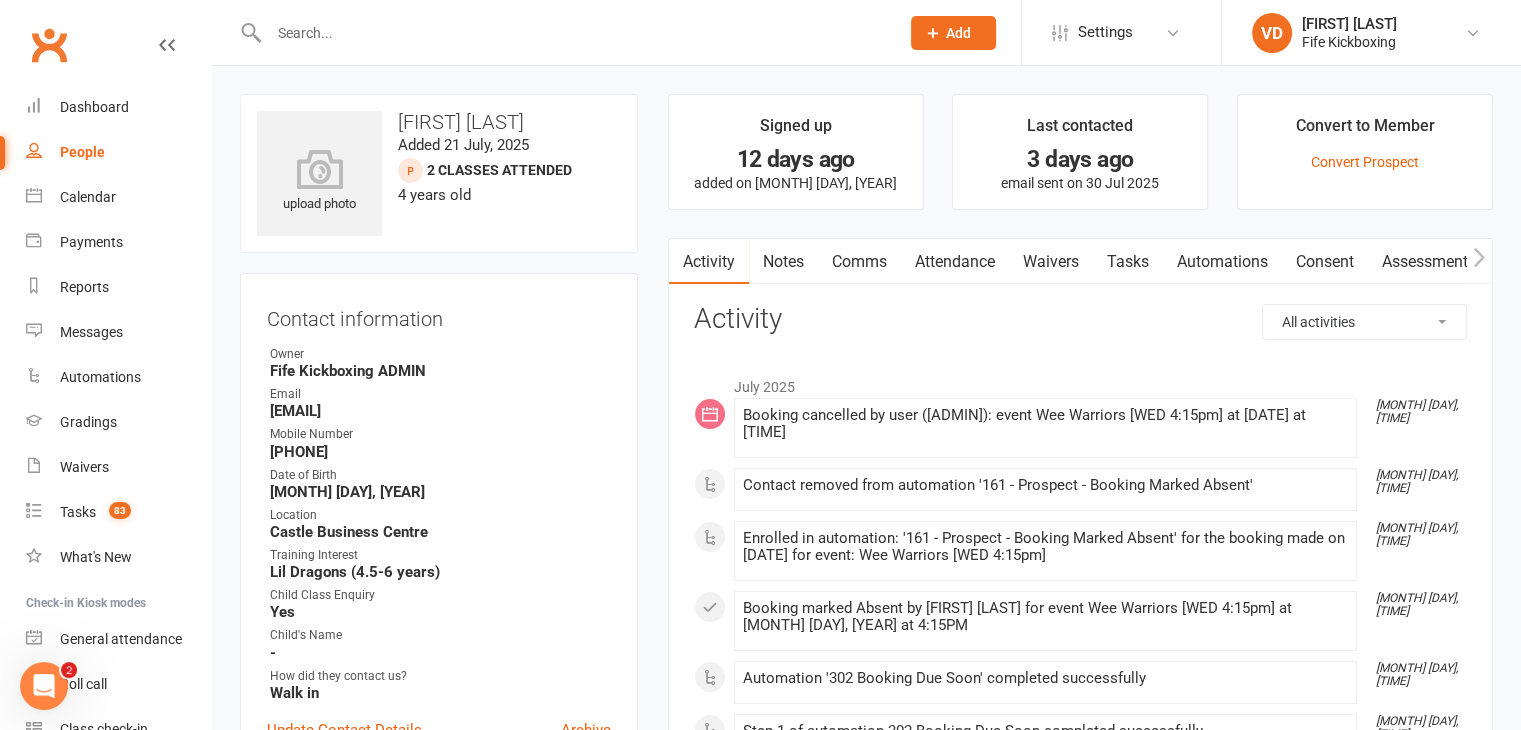 click at bounding box center (562, 32) 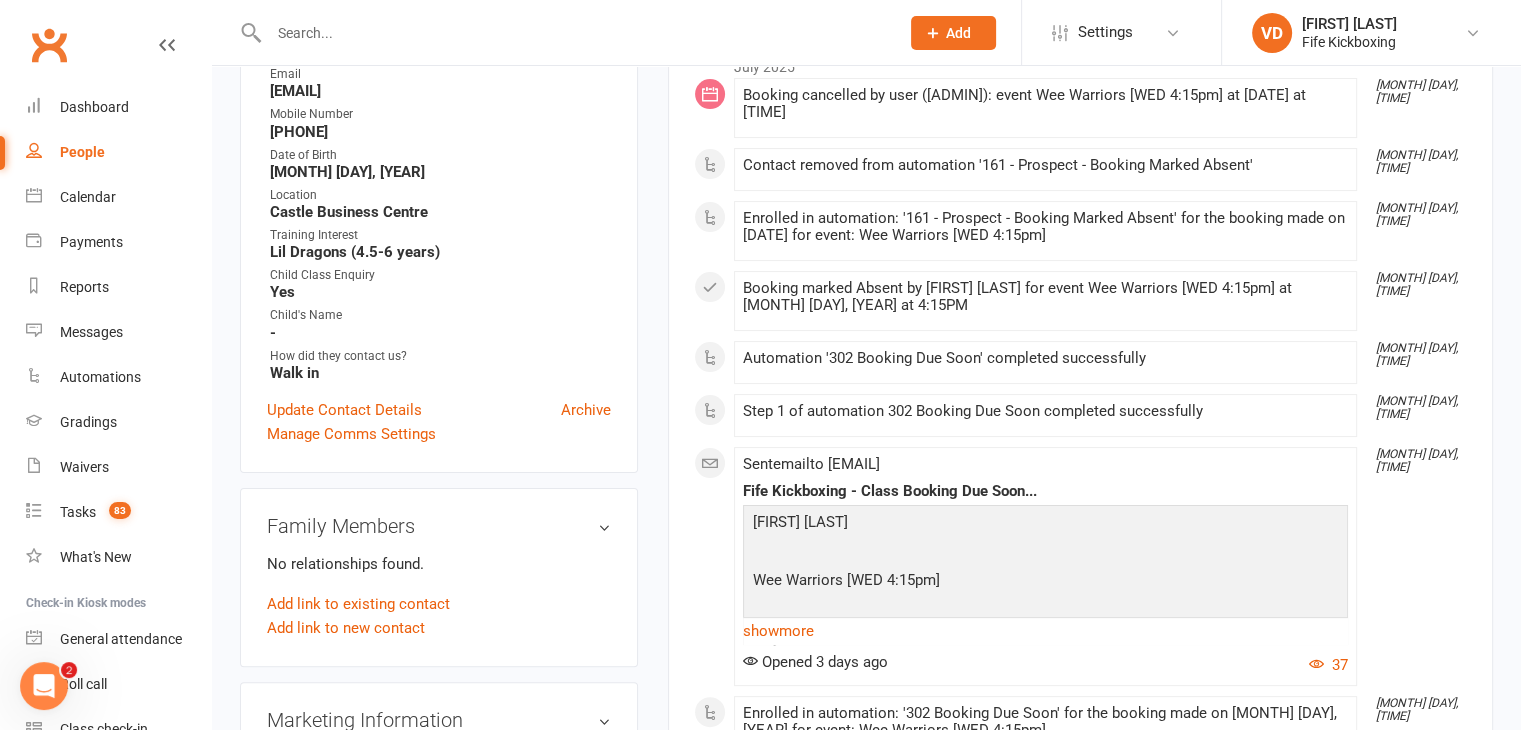 scroll, scrollTop: 0, scrollLeft: 0, axis: both 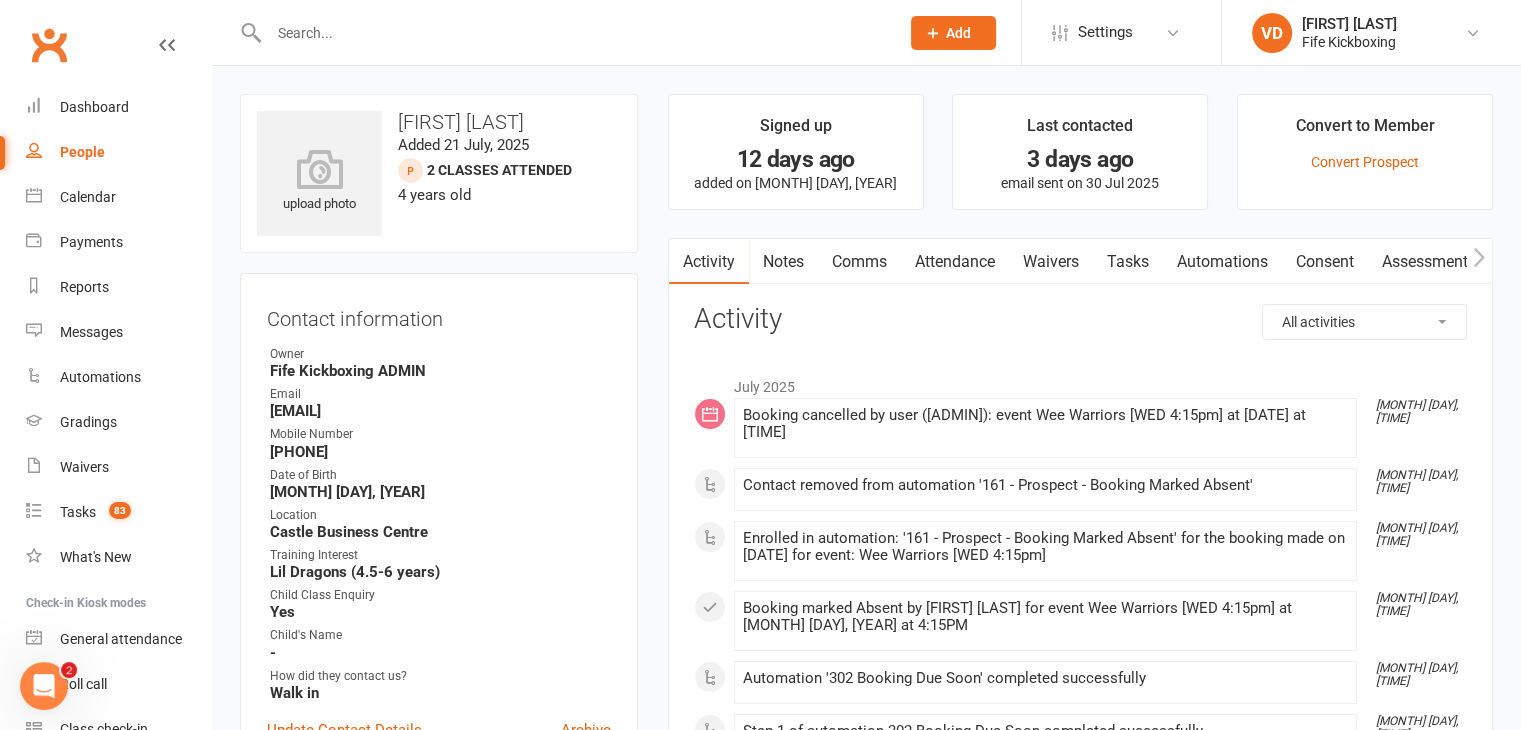 click on "Activity" at bounding box center (1080, 319) 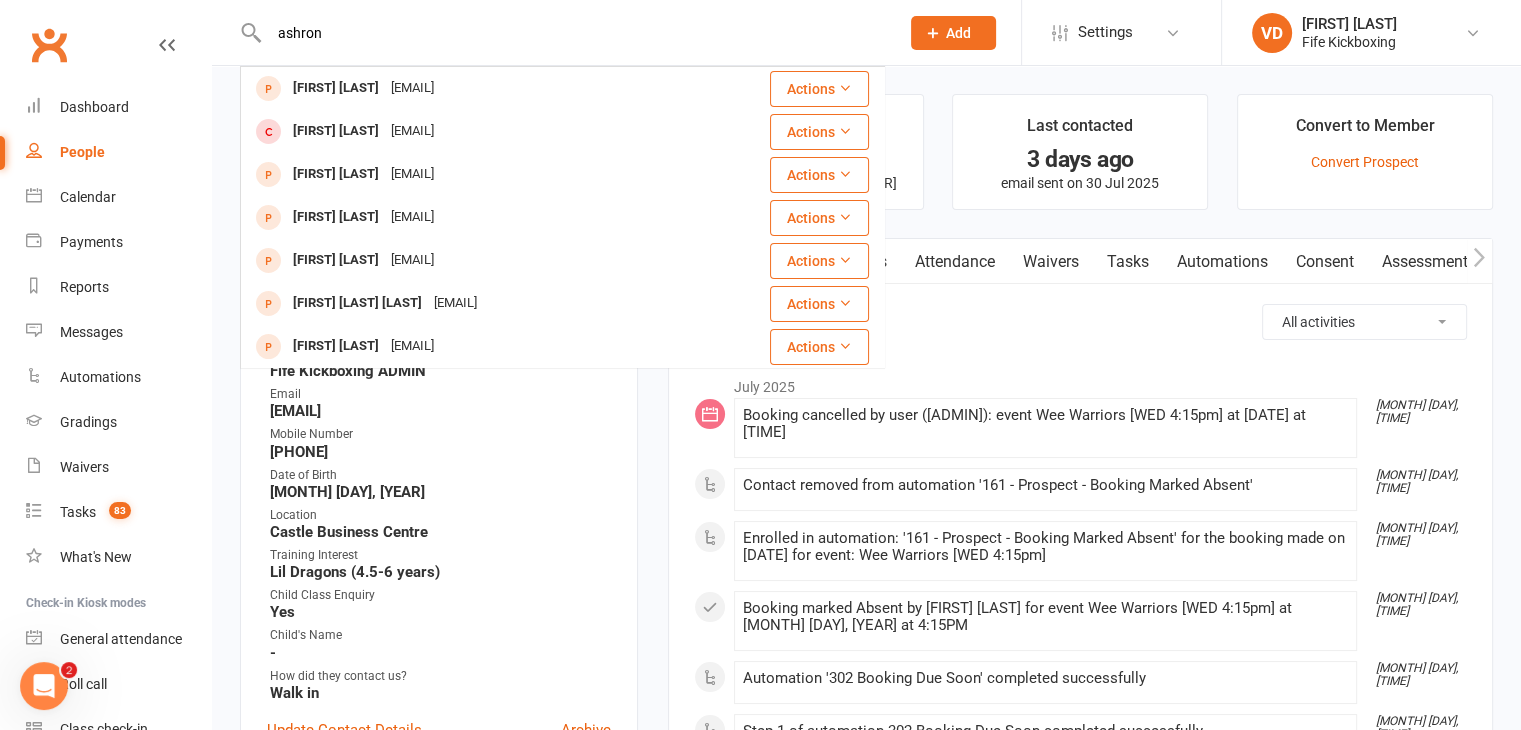 drag, startPoint x: 343, startPoint y: 25, endPoint x: 264, endPoint y: 26, distance: 79.00633 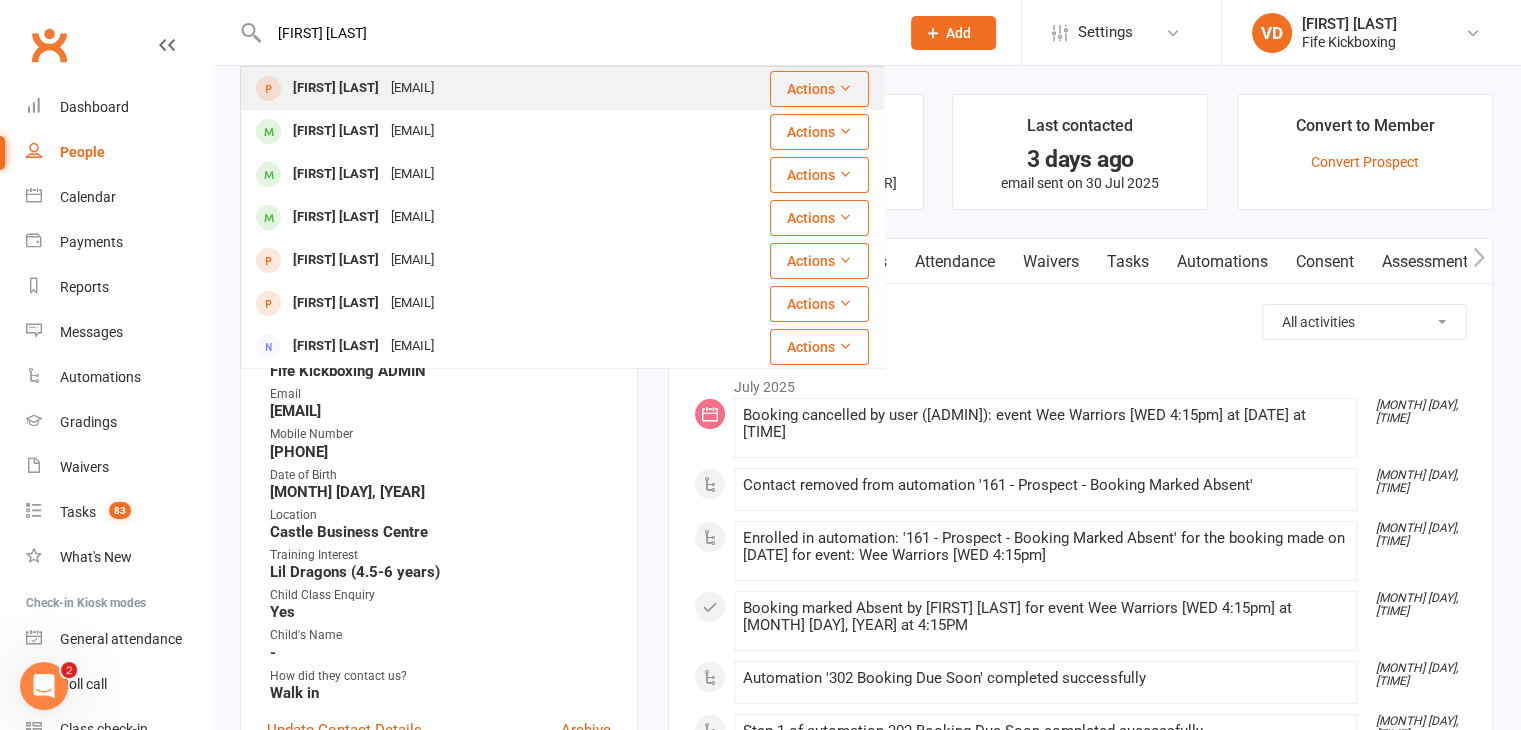 type on "[FIRST] [LAST]" 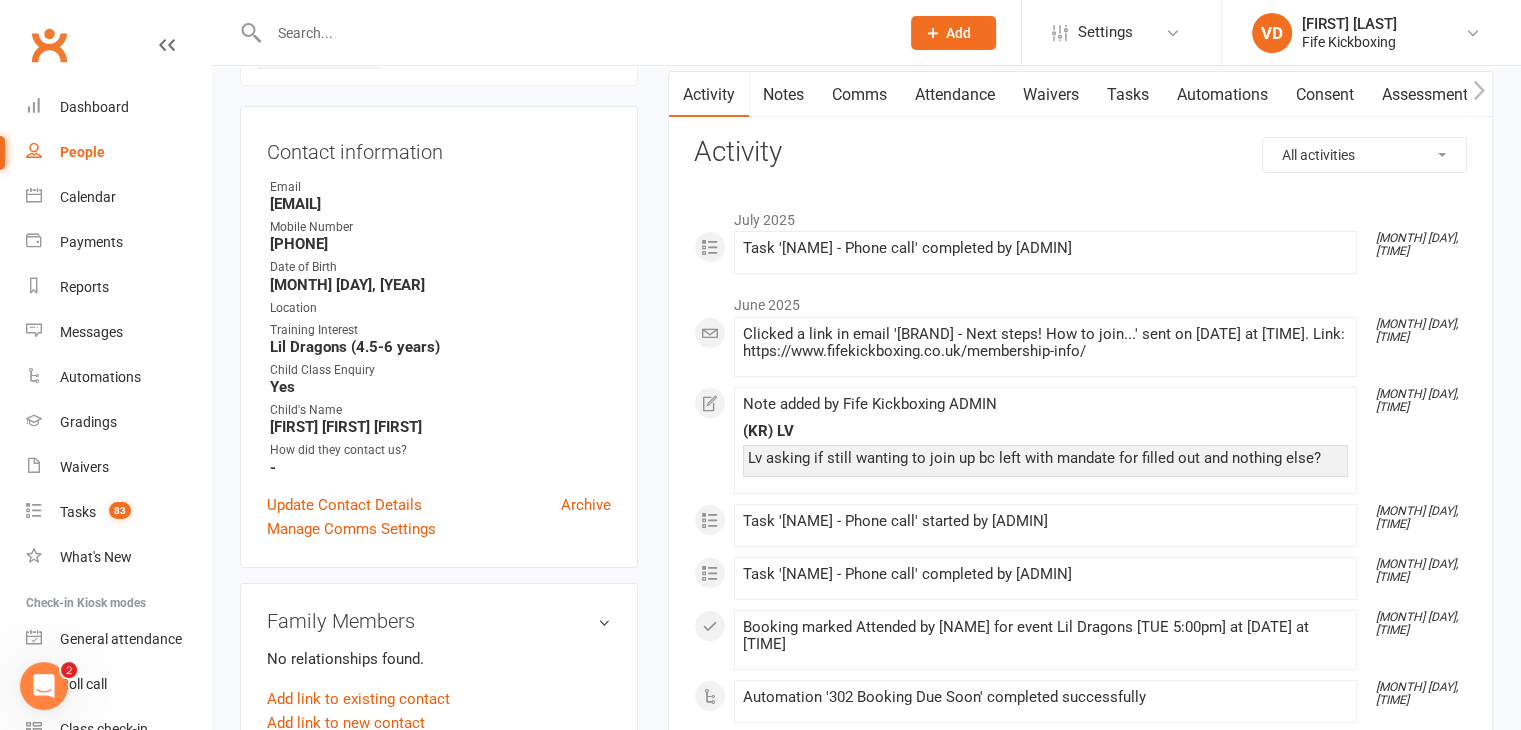 scroll, scrollTop: 200, scrollLeft: 0, axis: vertical 